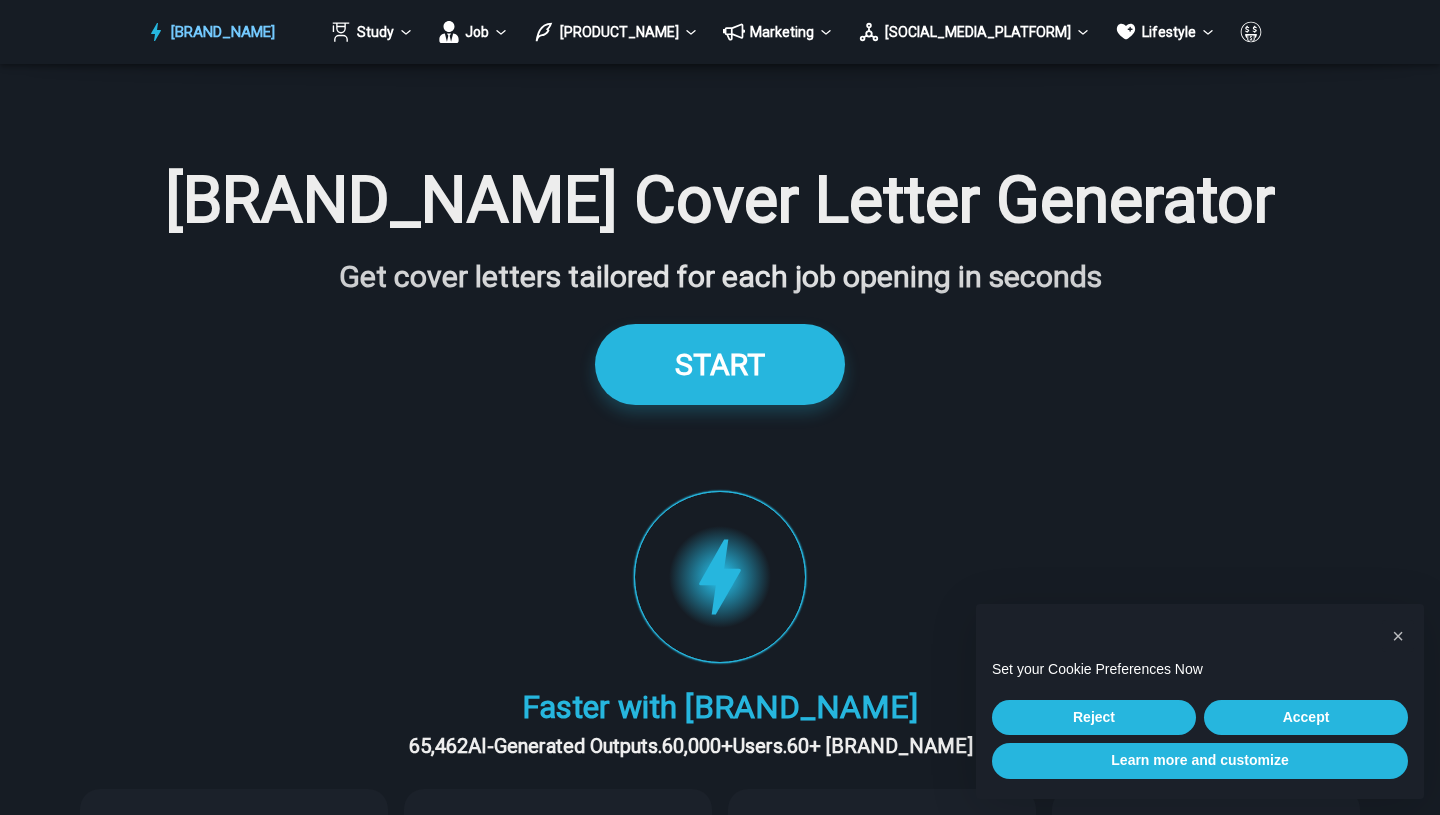 scroll, scrollTop: 1969, scrollLeft: 0, axis: vertical 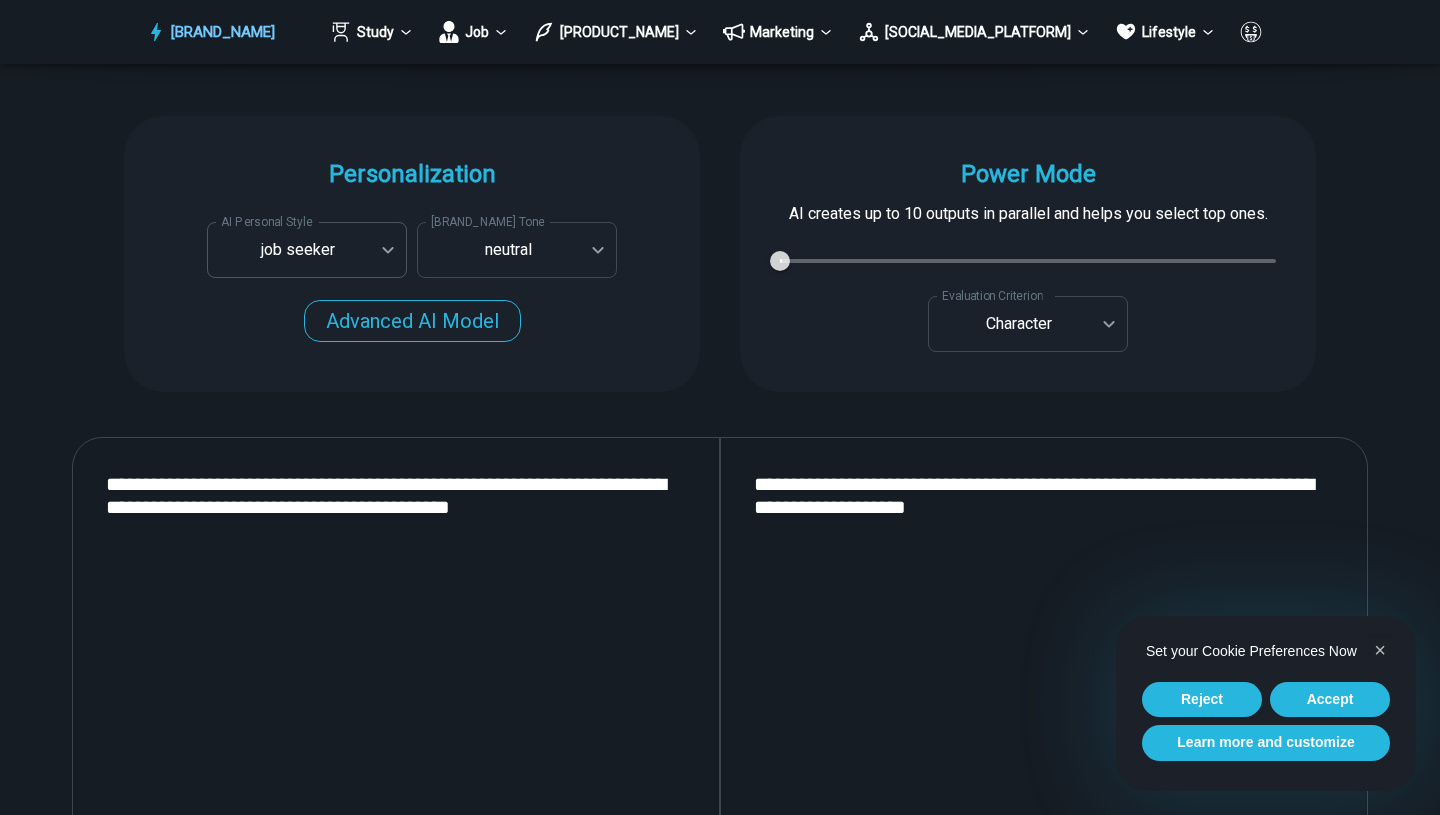 click on "PowerDreamer Study Job Storytelling Marketing Social Lifestyle Earn AI Cover Letter Generator Get cover letters tailored for each job opening in seconds START Faster with PowerDreamer 218,548 AI-Generated Outputs. 60,000+ PowerDreamer Users. 60+ AI Tools. PowerDreamer saved me a ton of stress and even more time. Highly recommend. [FIRST] [LAST] is a writer and producer with experience at Morning Rush, Arizona PBS, Metro Weekly and The Washington Times I received a job offer today that your awesome website helped me get. Thank you! I will be singing your praises. [FIRST] [LAST] signed up to PowerDreamer November 30th 2023 and received his job offer February 1st 2024 Absolutely love this program!! I'm usually hesitant to pay for anything without being able to try it for free first. However, I was desperate to get resume writing help and this program far exceeded my expectations! I have been telling anyone I know looking for a job to try it. [FIRST] [LAST] [FIRST] [LAST]" at bounding box center [720, 1621] 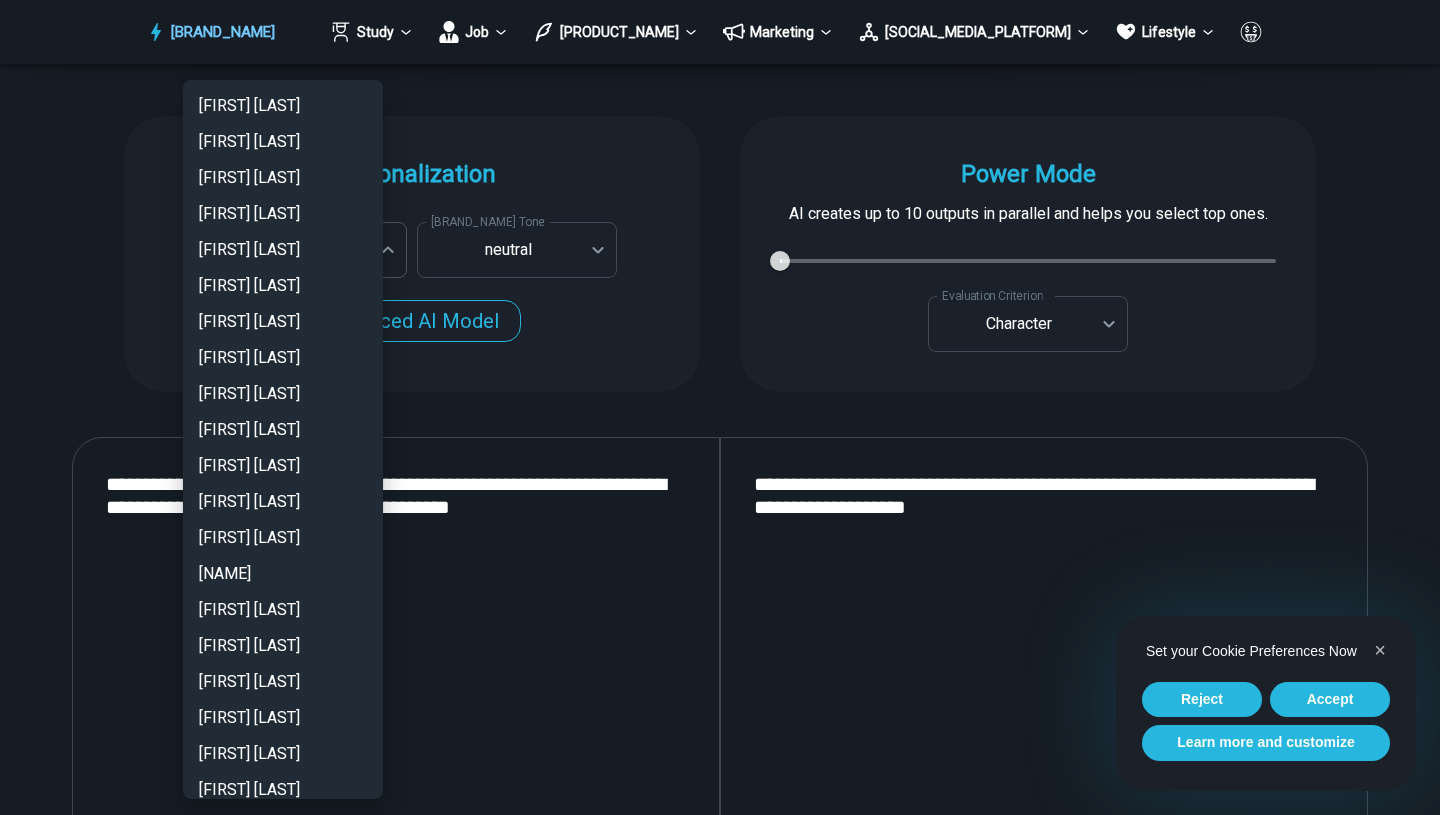 scroll, scrollTop: 4310, scrollLeft: 0, axis: vertical 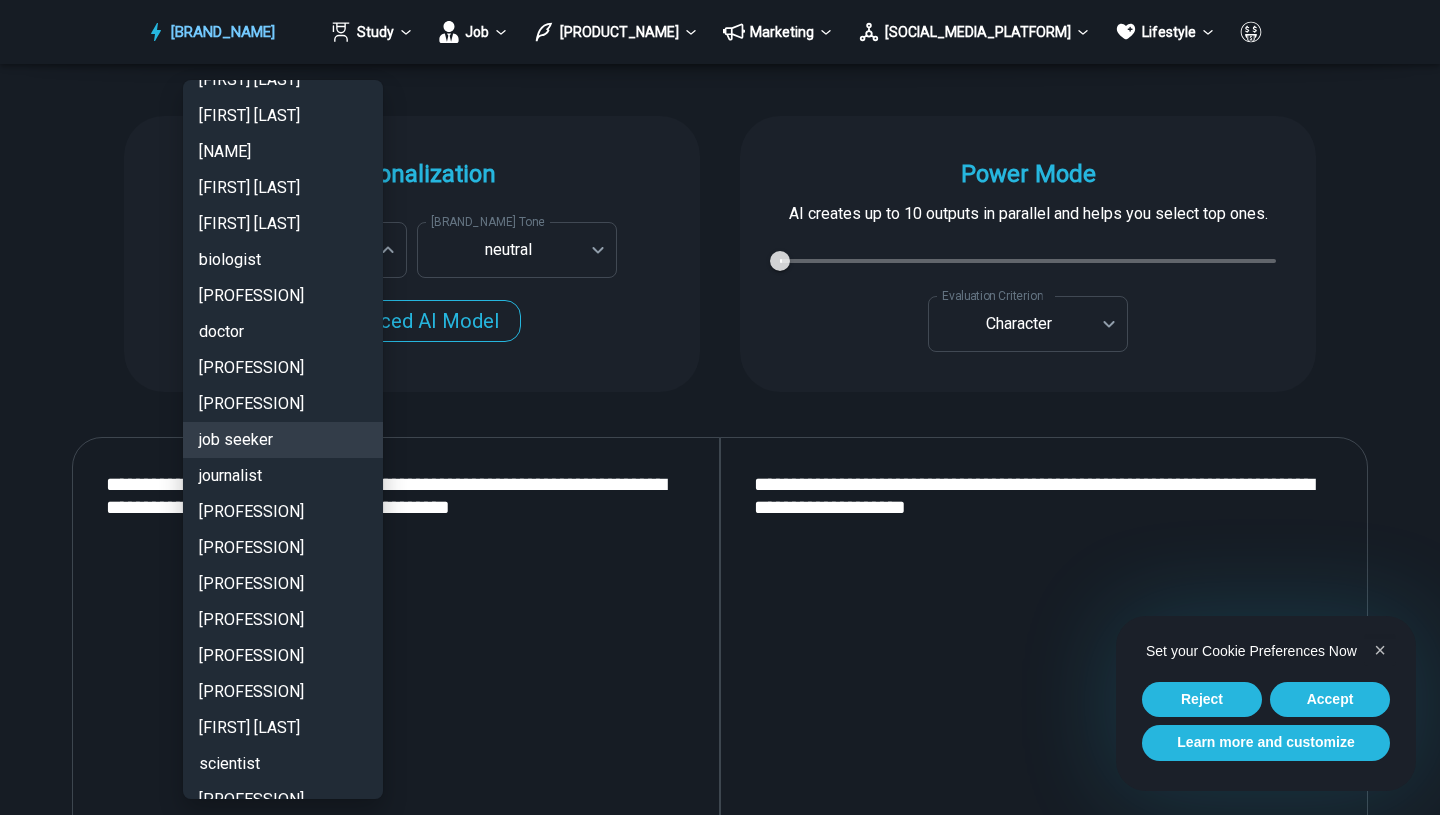click on "[PROFESSION]" at bounding box center [283, 296] 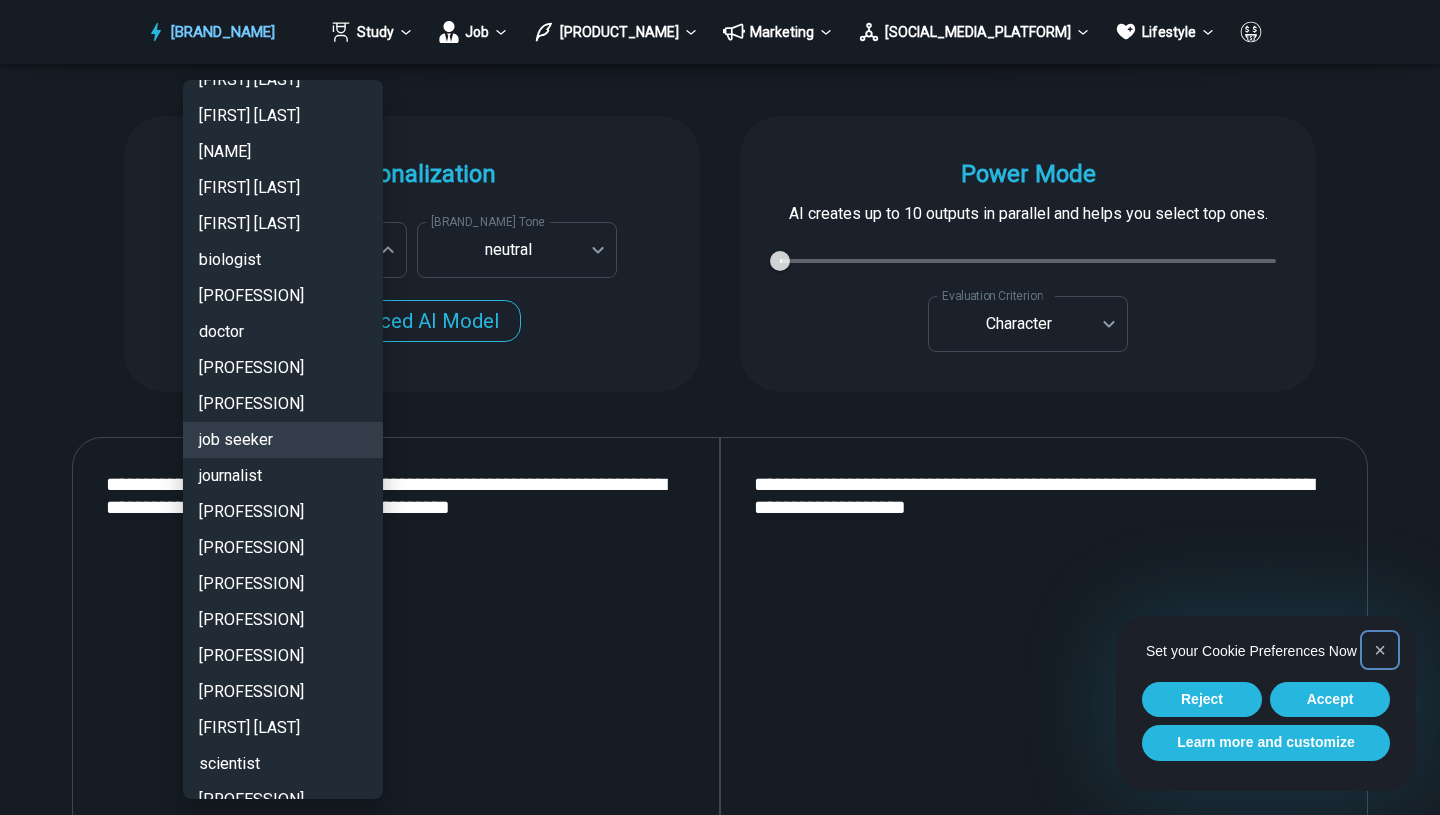 type on "**********" 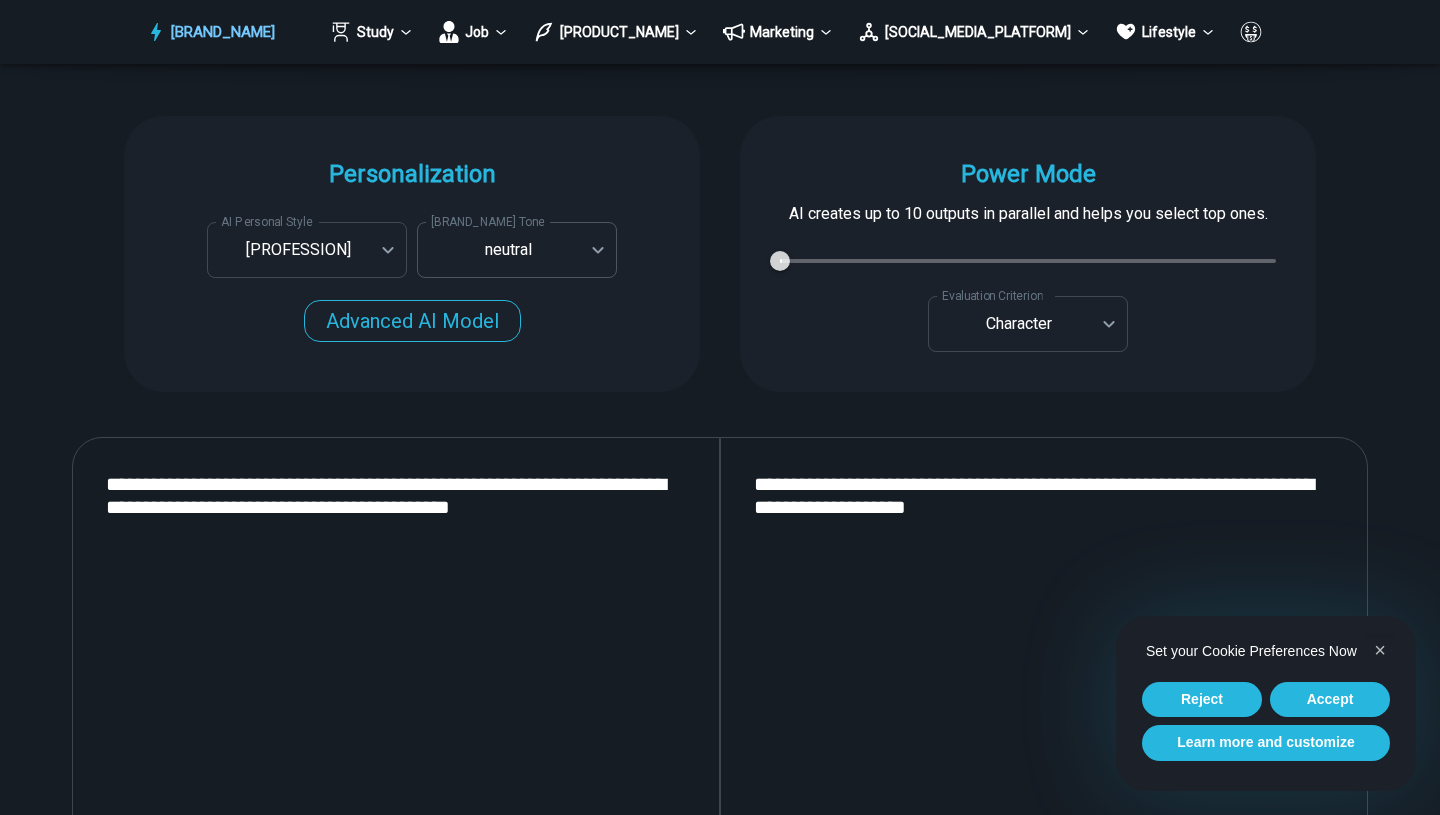 click on "PowerDreamer Study Job Storytelling Marketing Social Lifestyle Earn AI Cover Letter Generator Get cover letters tailored for each job opening in seconds START Faster with PowerDreamer 218,548 AI-Generated Outputs. 60,000+ PowerDreamer Users. 60+ AI Tools. PowerDreamer saved me a ton of stress and even more time. Highly recommend. [FIRST] [LAST] is a writer and producer with experience at Morning Rush, Arizona PBS, Metro Weekly and The Washington Times I received a job offer today that your awesome website helped me get. Thank you! I will be singing your praises. [FIRST] [LAST] signed up to PowerDreamer November 30th 2023 and received his job offer February 1st 2024 Absolutely love this program!! I'm usually hesitant to pay for anything without being able to try it for free first. However, I was desperate to get resume writing help and this program far exceeded my expectations! I have been telling anyone I know looking for a job to try it. [FIRST] [LAST] [FIRST] [LAST]" at bounding box center [720, 1621] 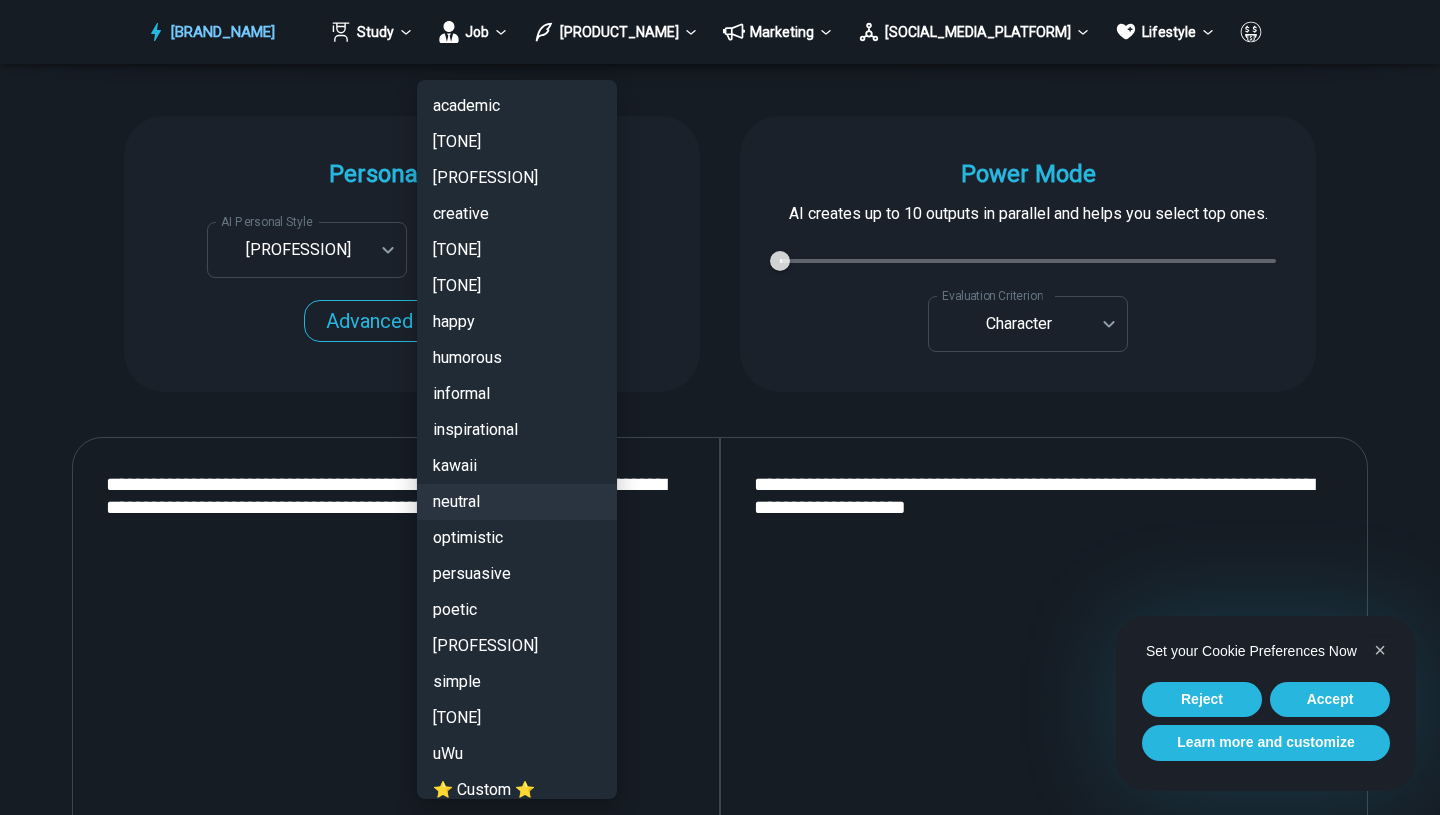 click on "neutral" at bounding box center [517, 502] 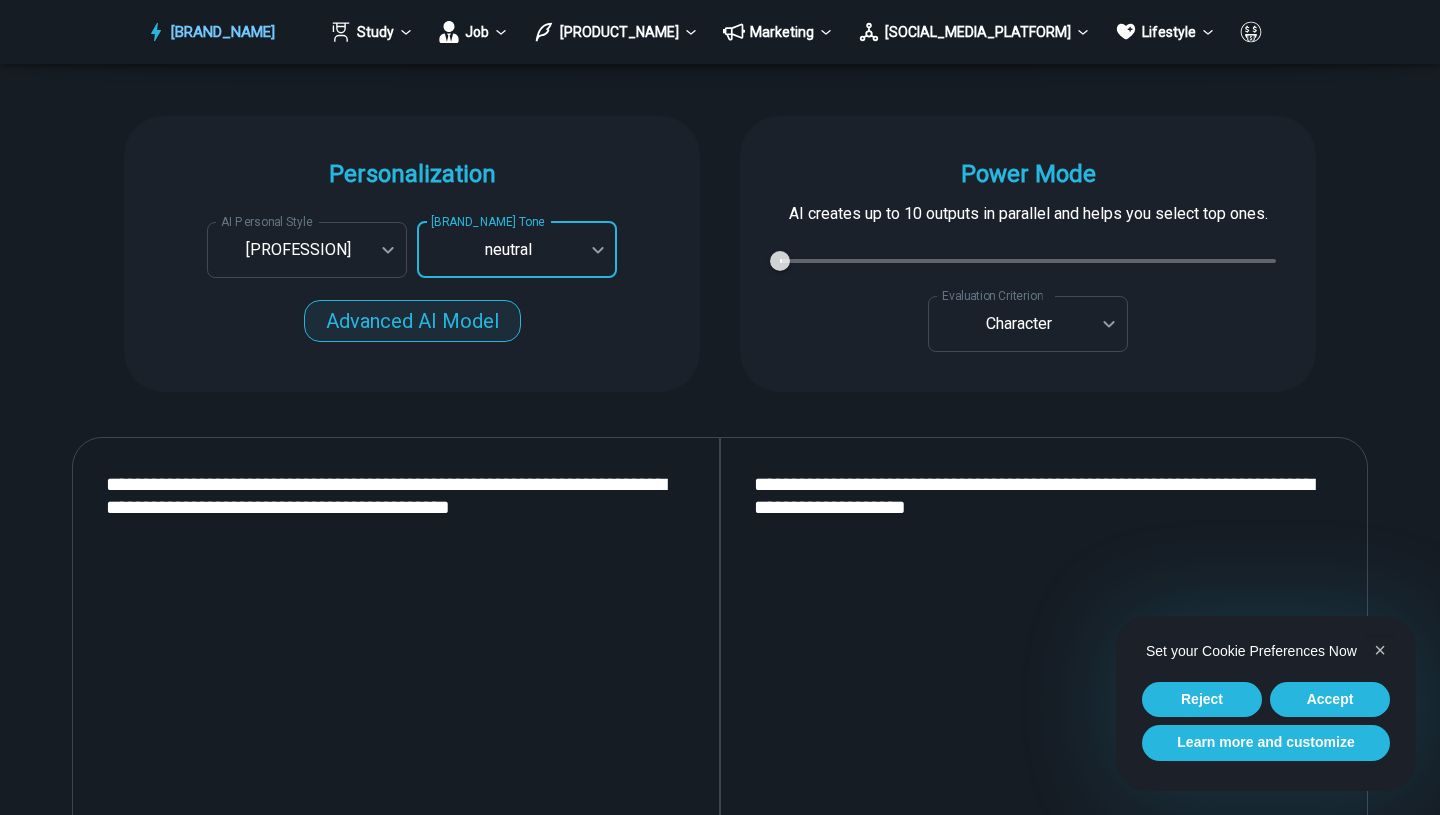 click on "Advanced AI Model" at bounding box center [412, 321] 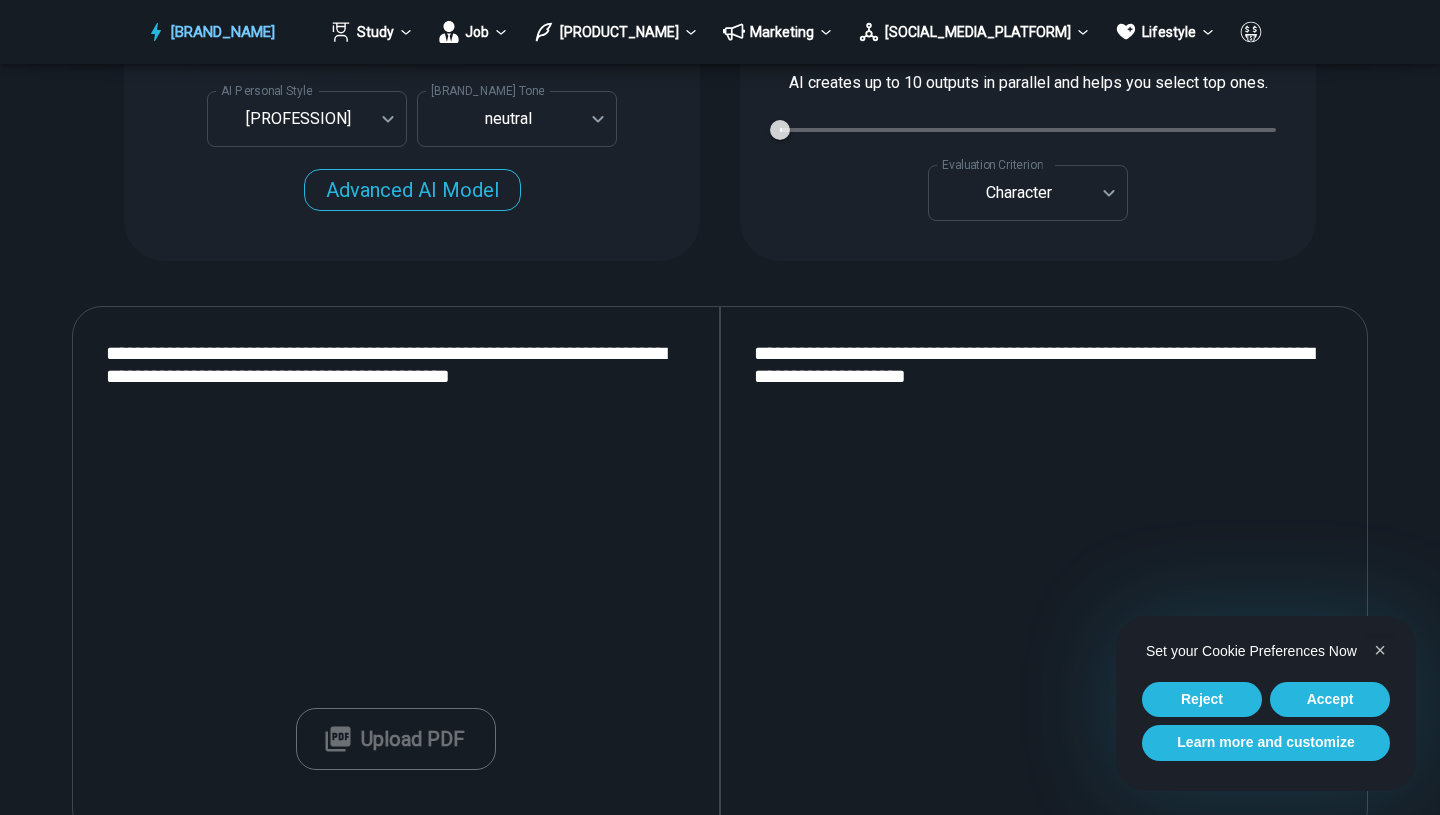 scroll, scrollTop: 2116, scrollLeft: 0, axis: vertical 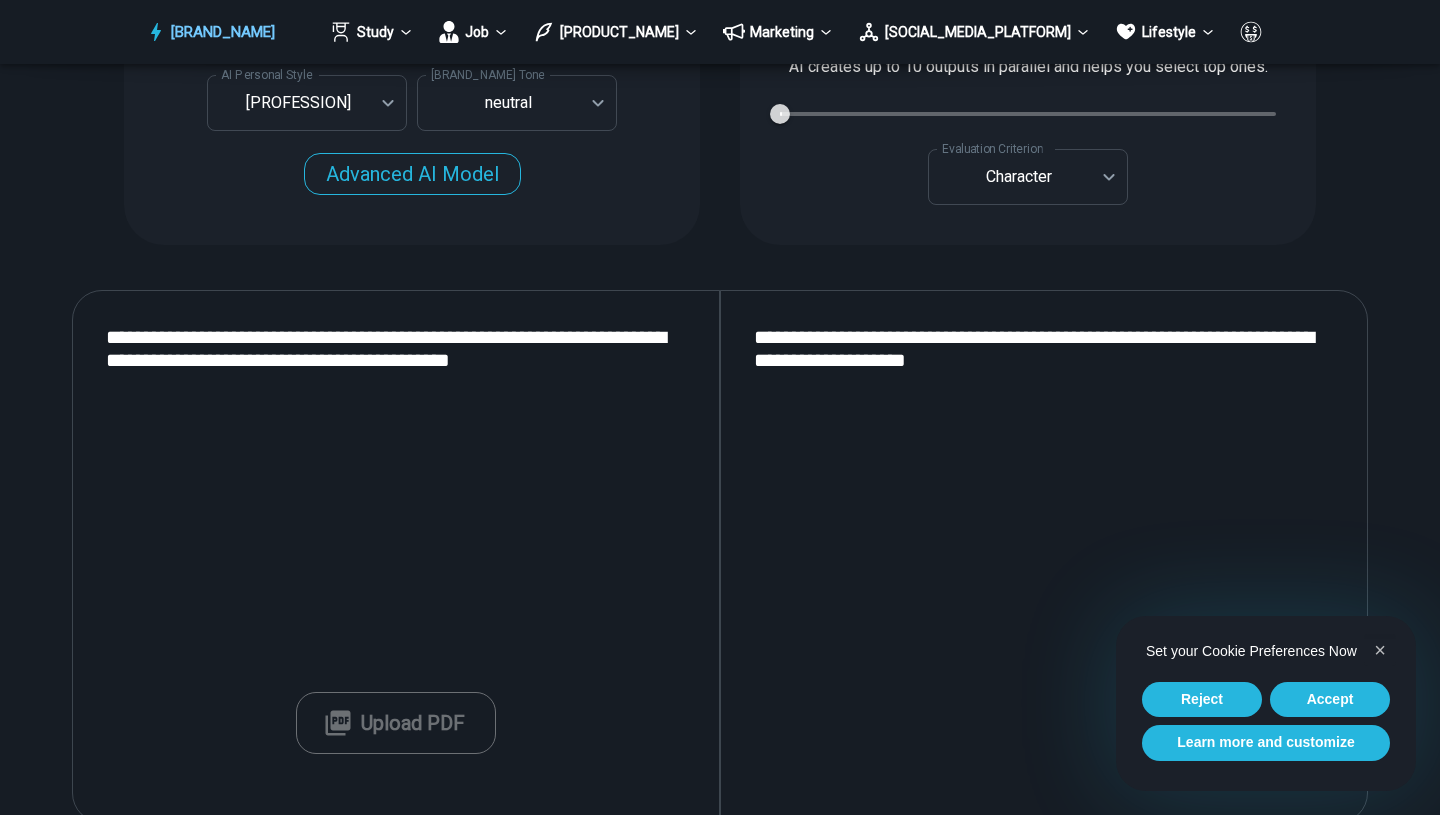 click on "**********" at bounding box center (396, 556) 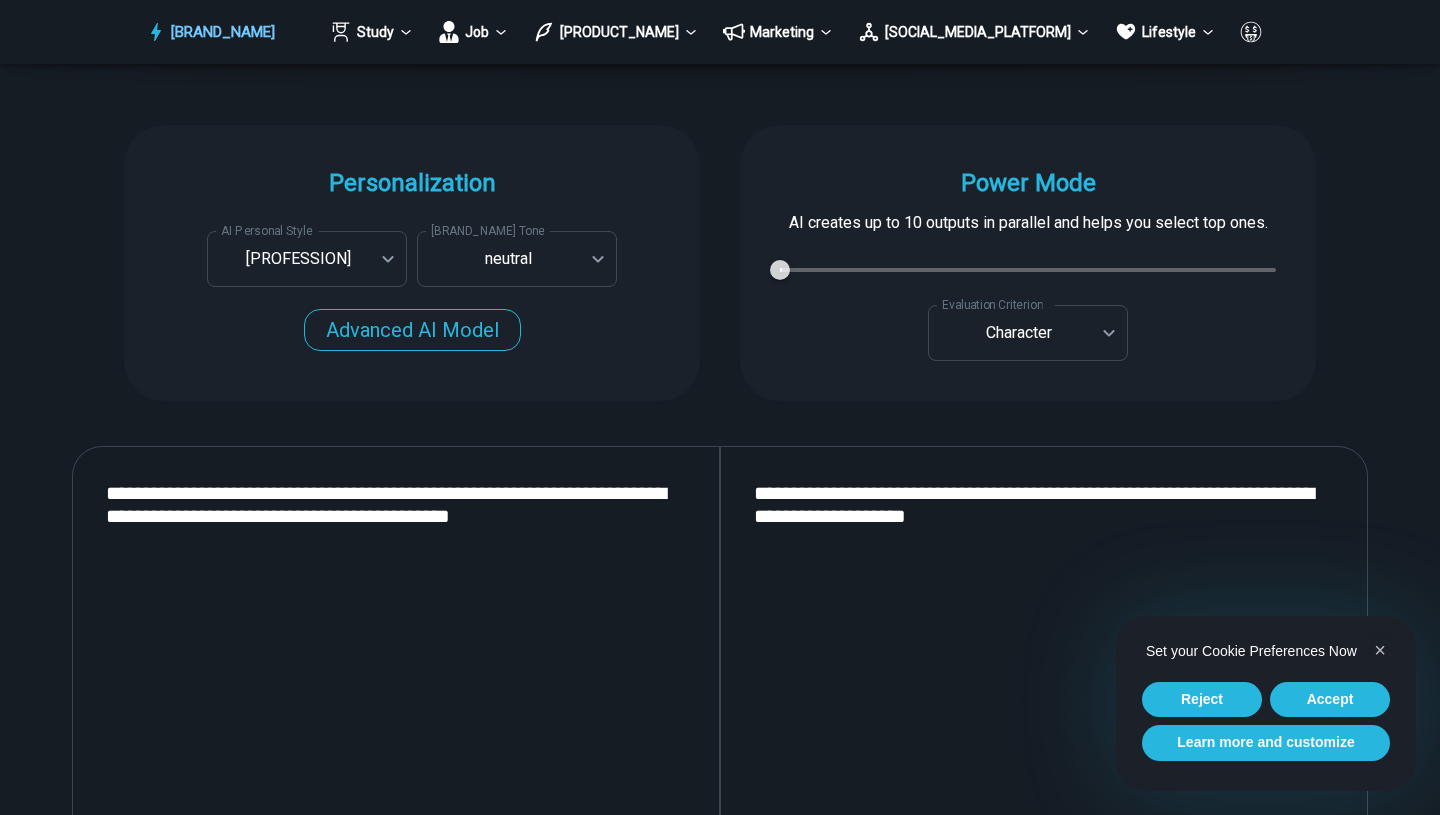 scroll, scrollTop: 1950, scrollLeft: 0, axis: vertical 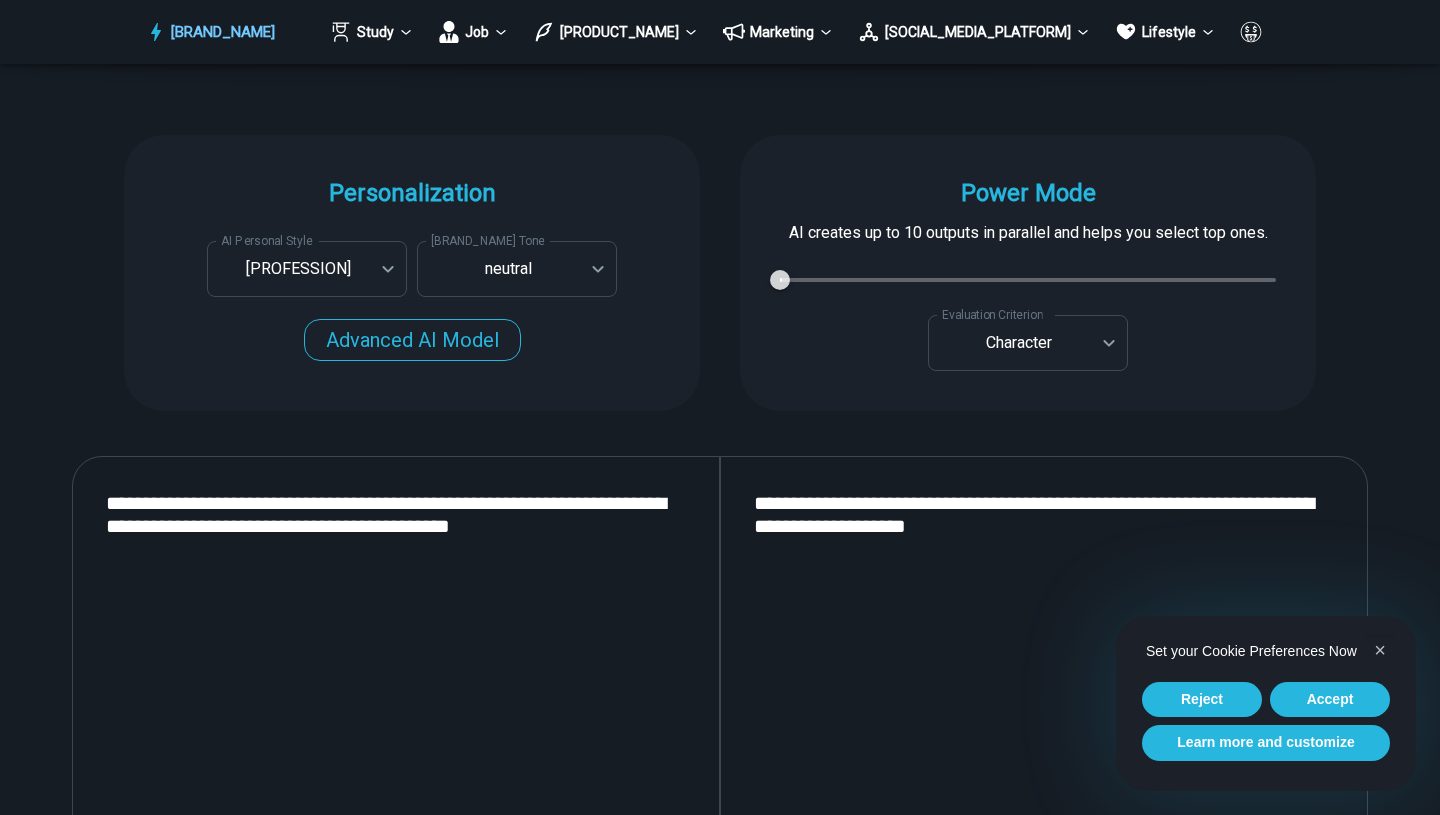 click on "**********" at bounding box center (396, 722) 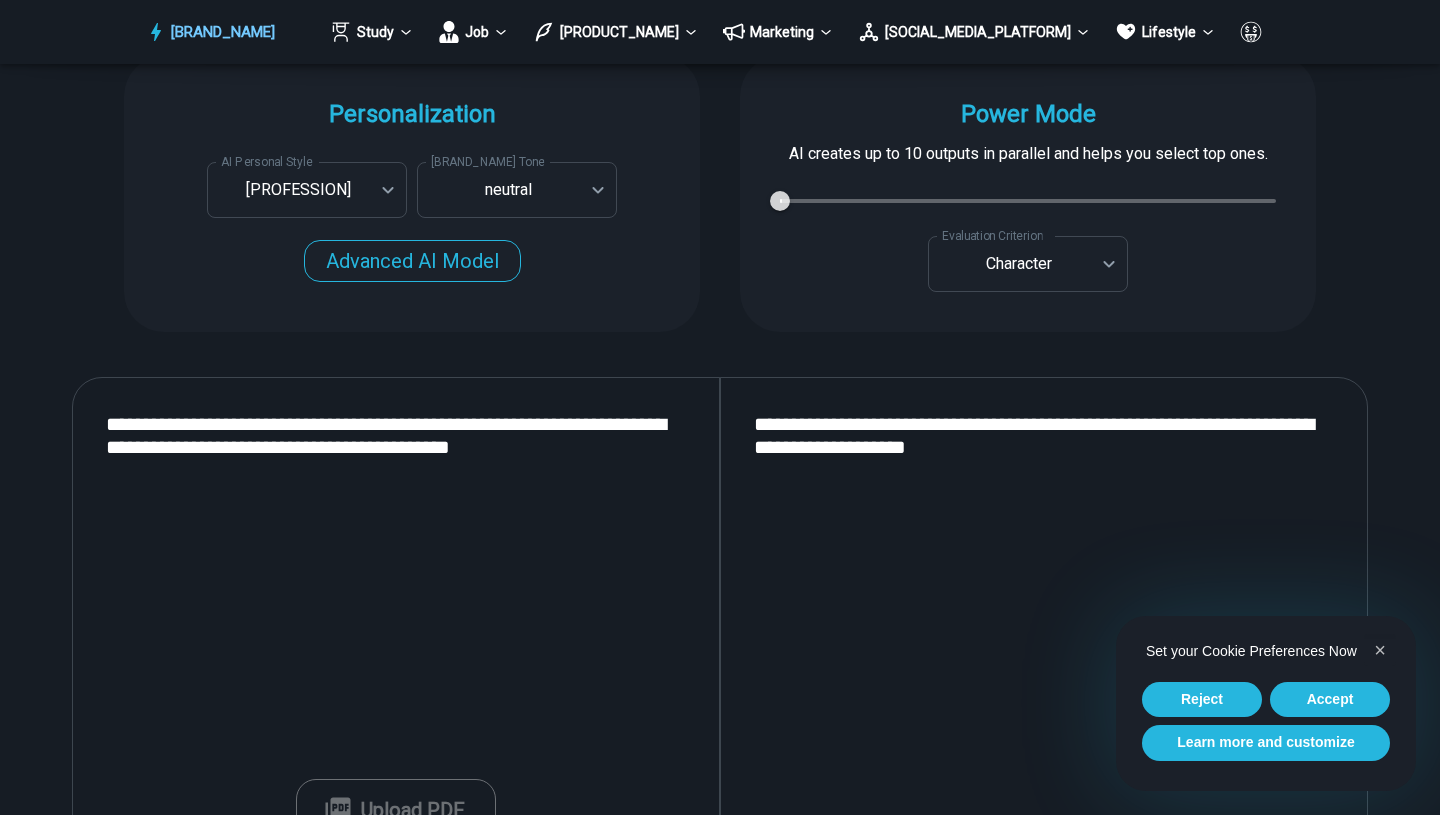 drag, startPoint x: 120, startPoint y: 418, endPoint x: 624, endPoint y: 477, distance: 507.44162 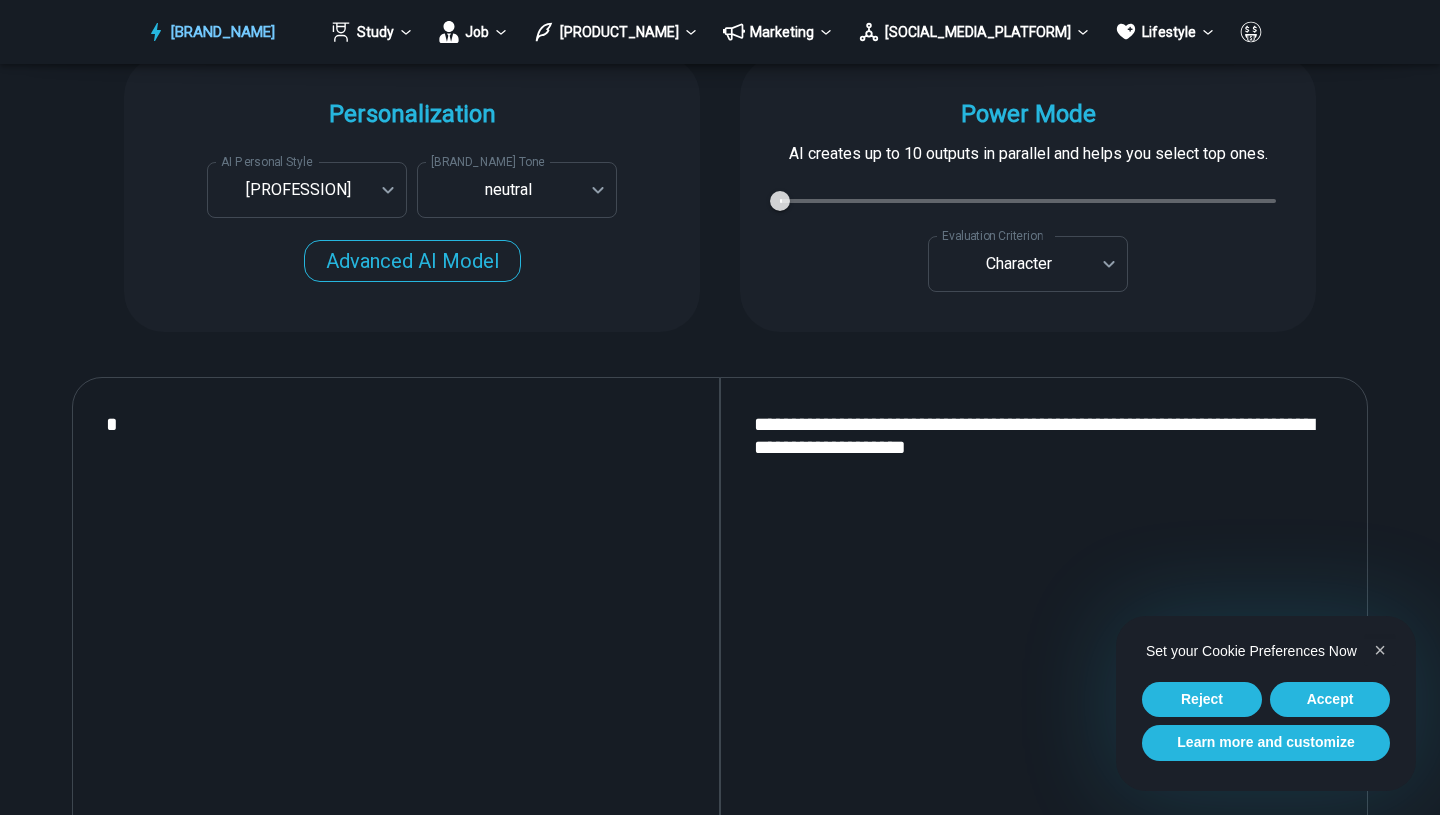 type on "*" 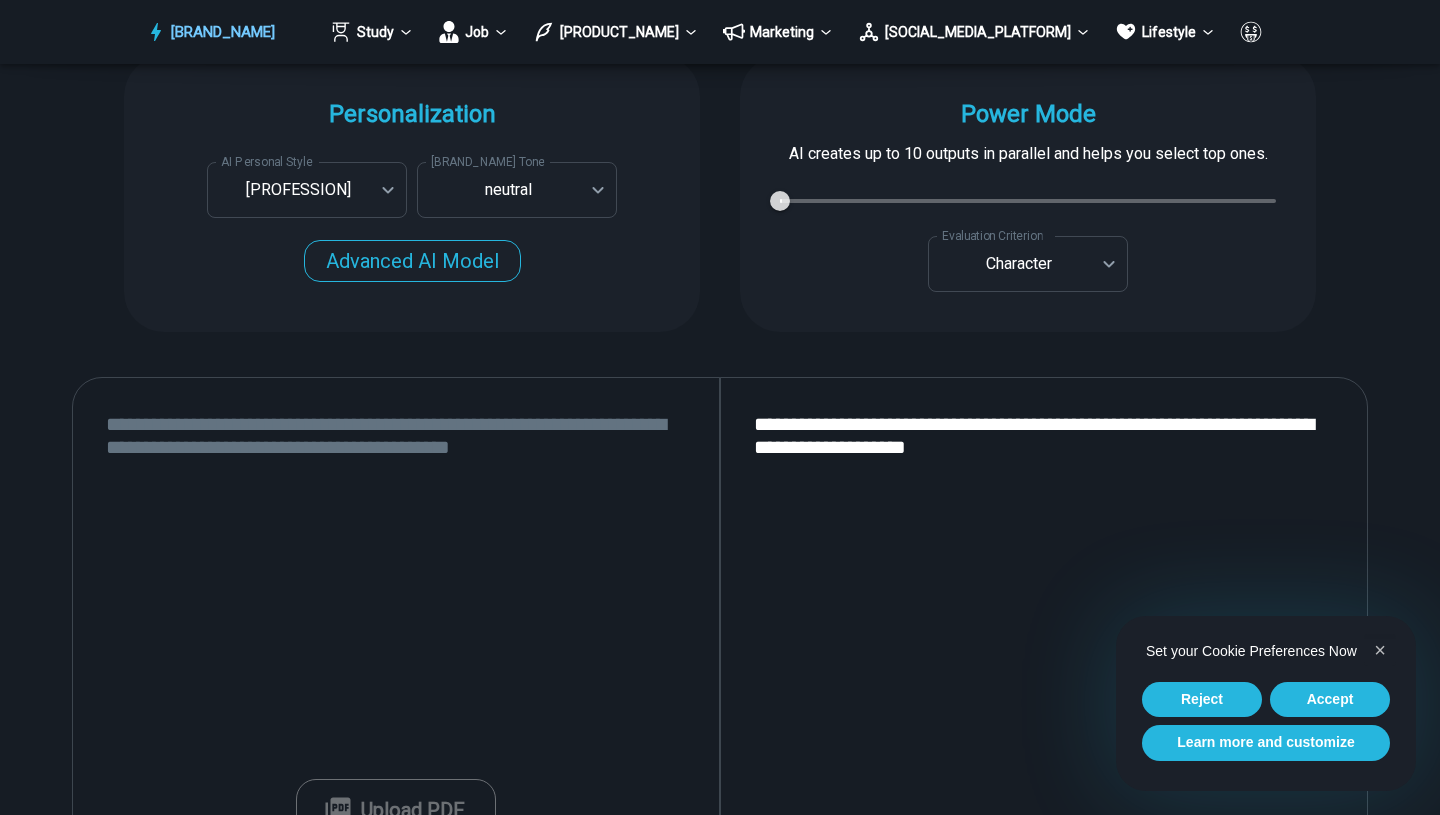 paste on "**********" 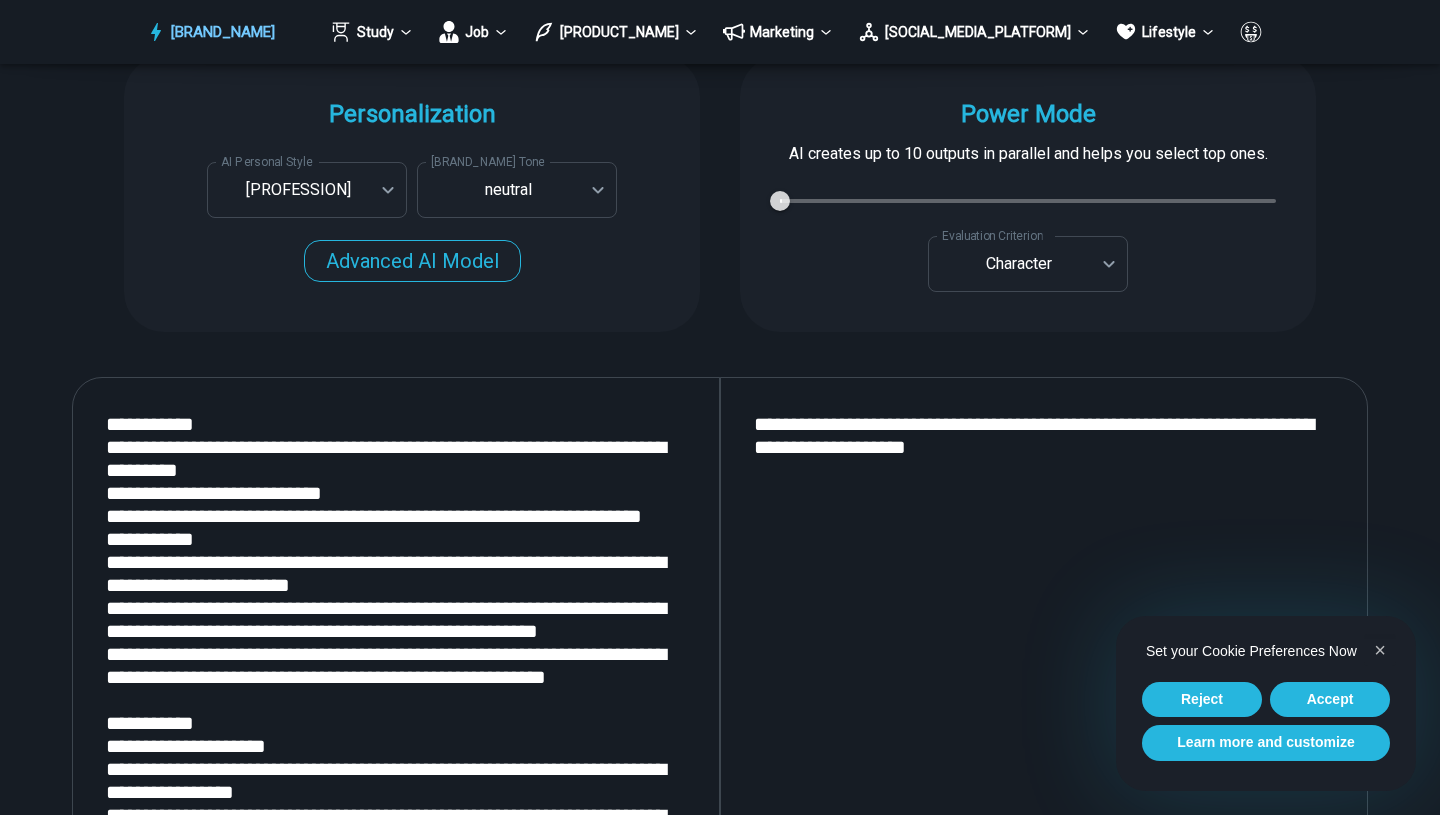 scroll, scrollTop: 2107, scrollLeft: 0, axis: vertical 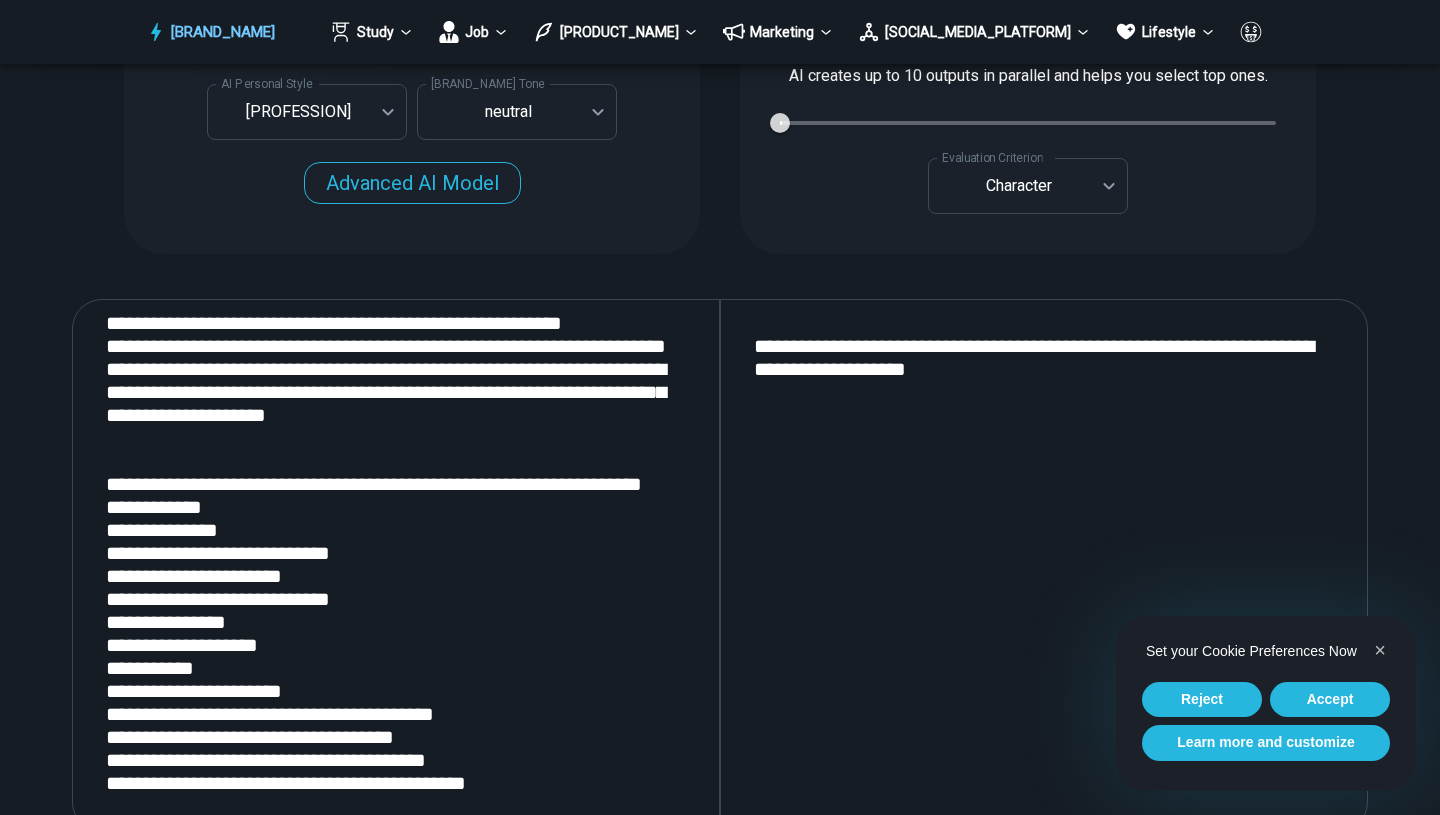 type on "**********" 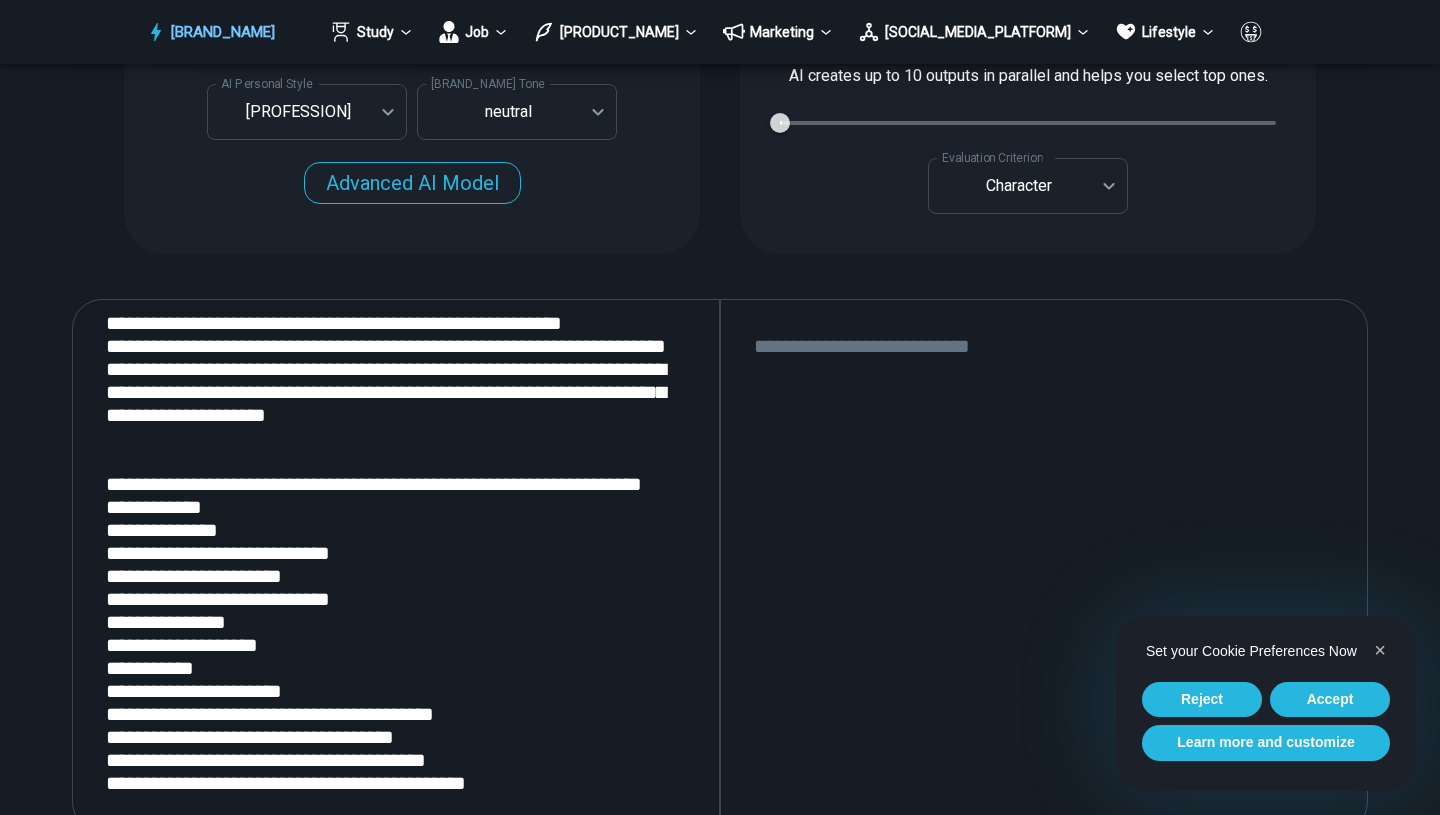 click at bounding box center (1044, 565) 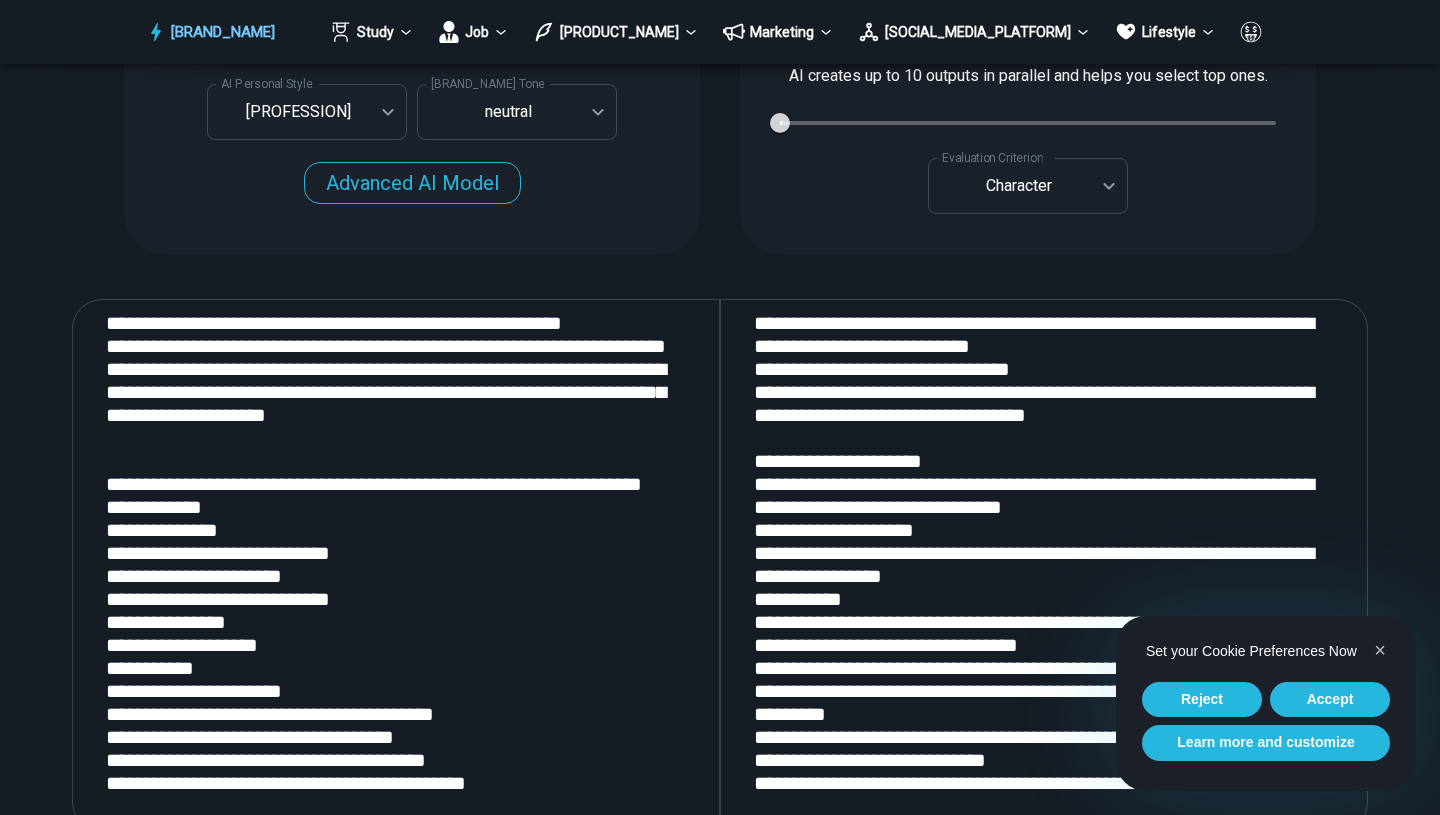 scroll, scrollTop: 644, scrollLeft: 0, axis: vertical 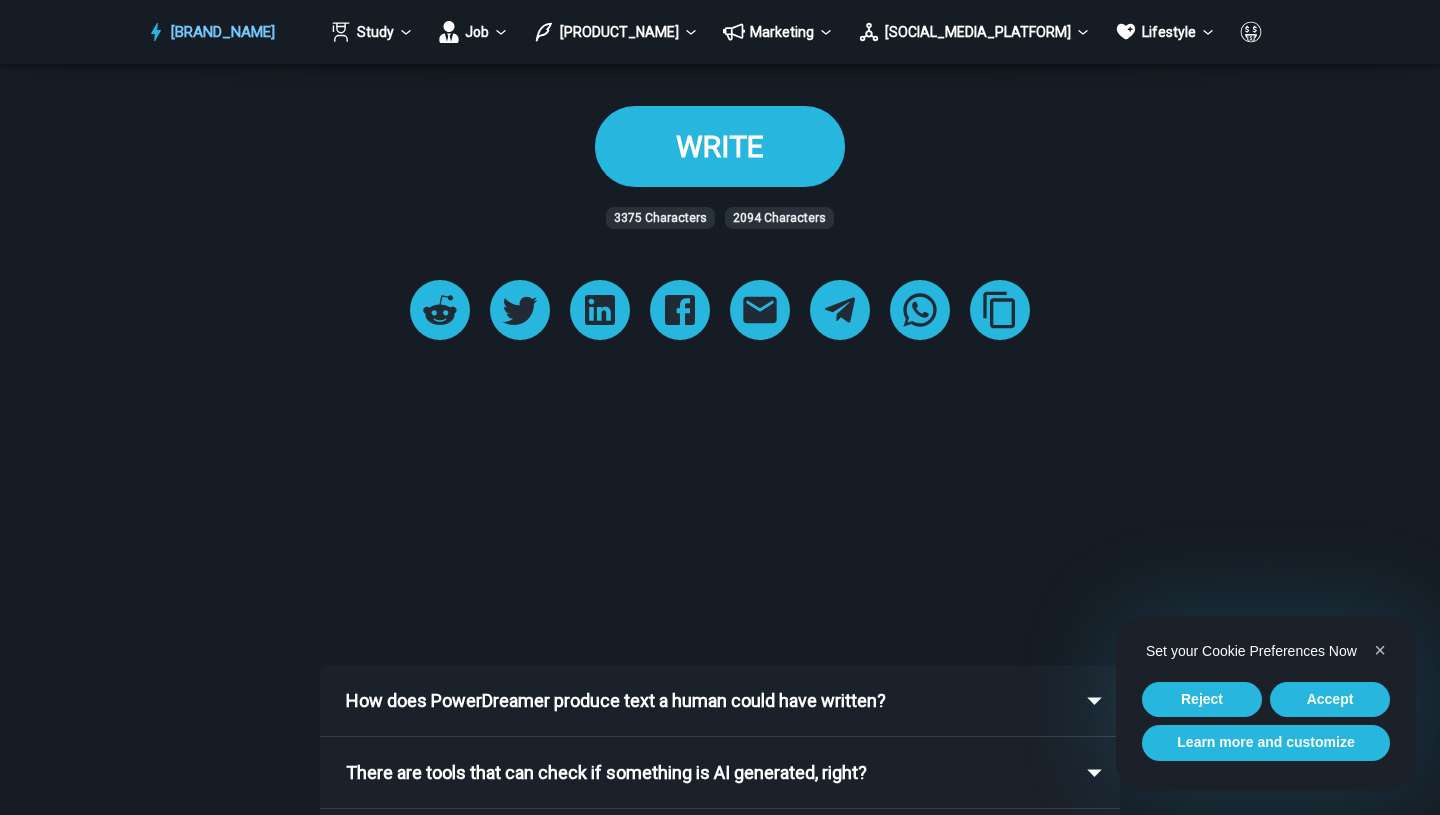 type on "**********" 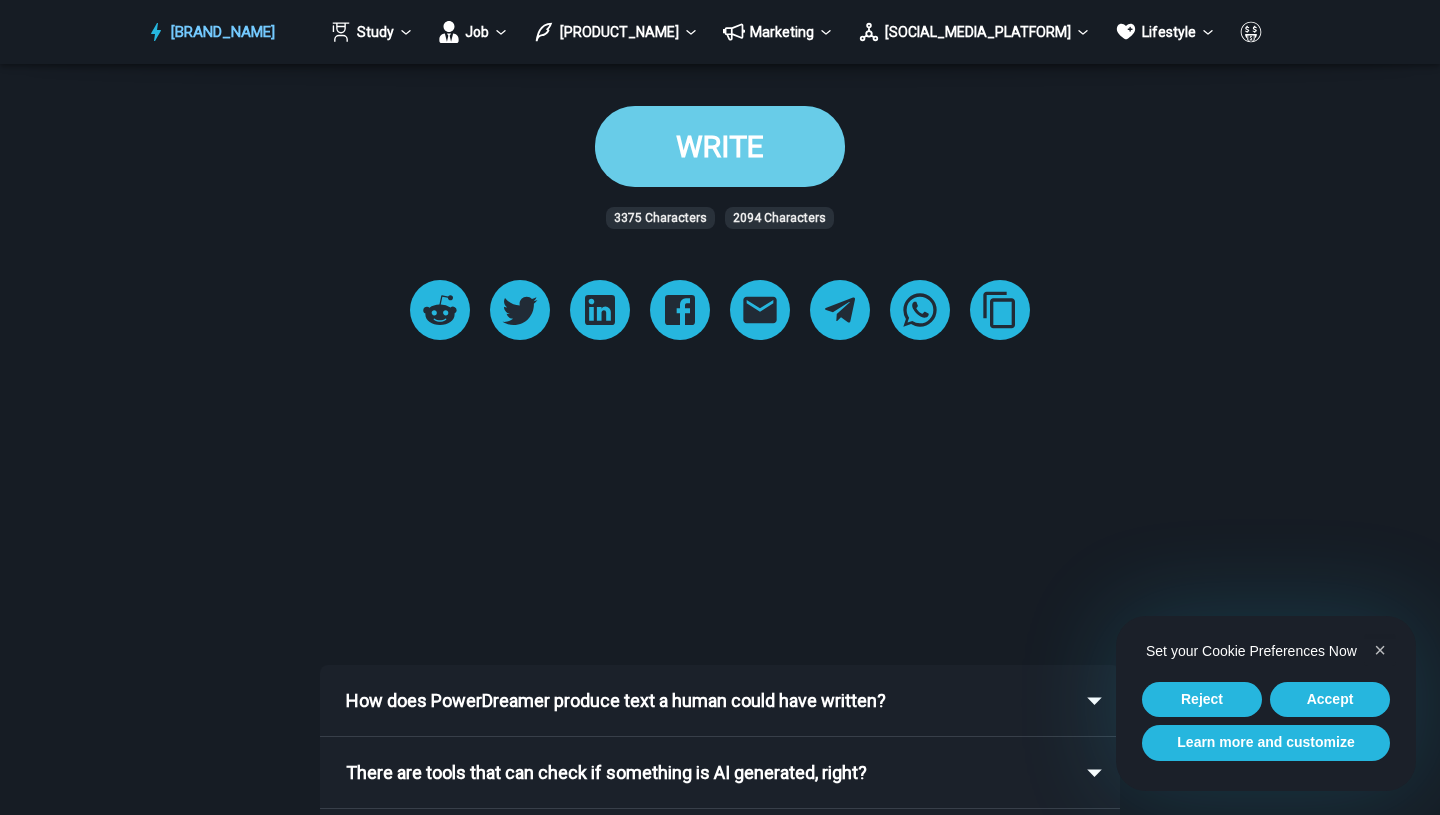 click on "WRITE" at bounding box center (720, 146) 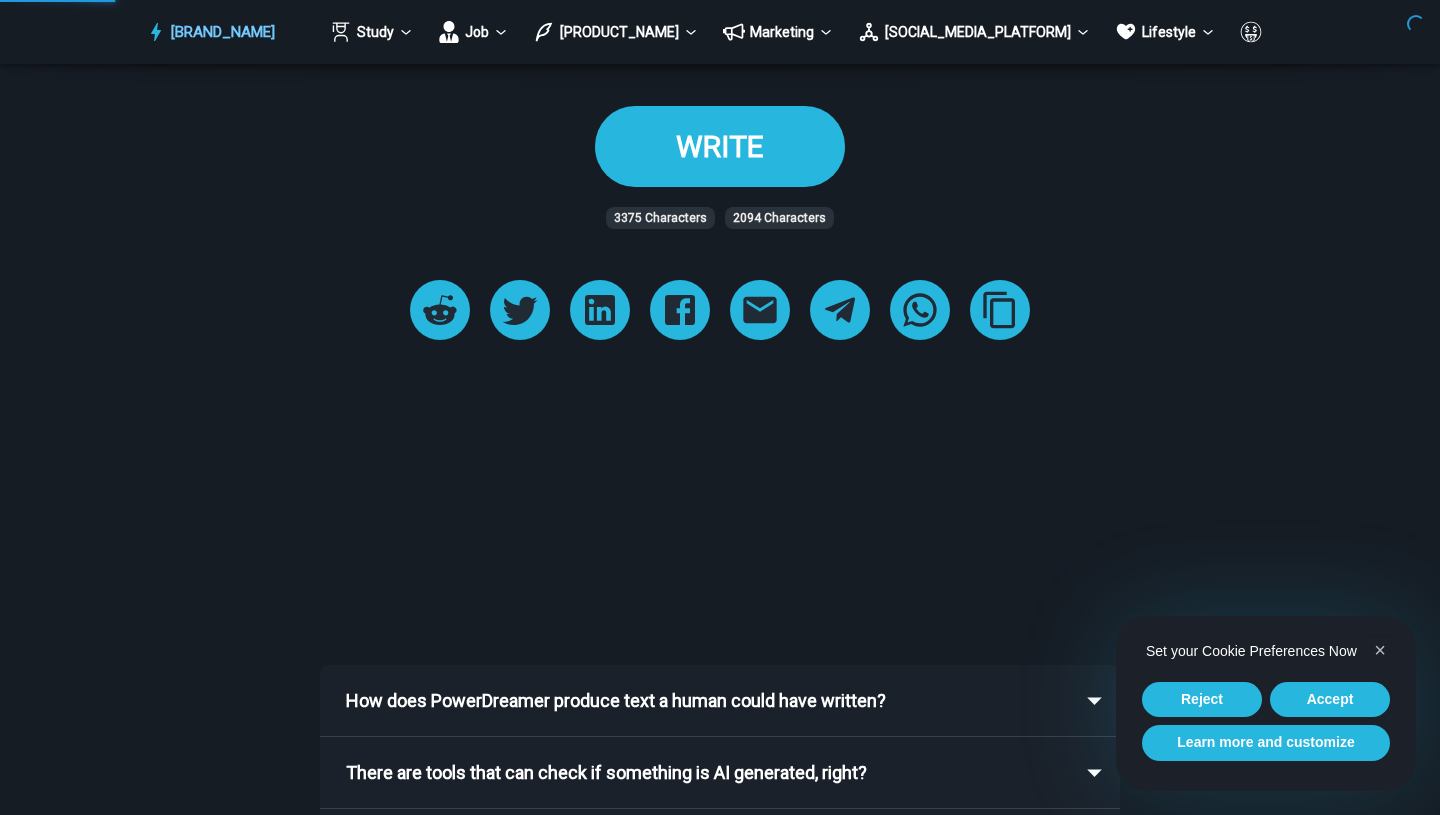 scroll, scrollTop: 0, scrollLeft: 0, axis: both 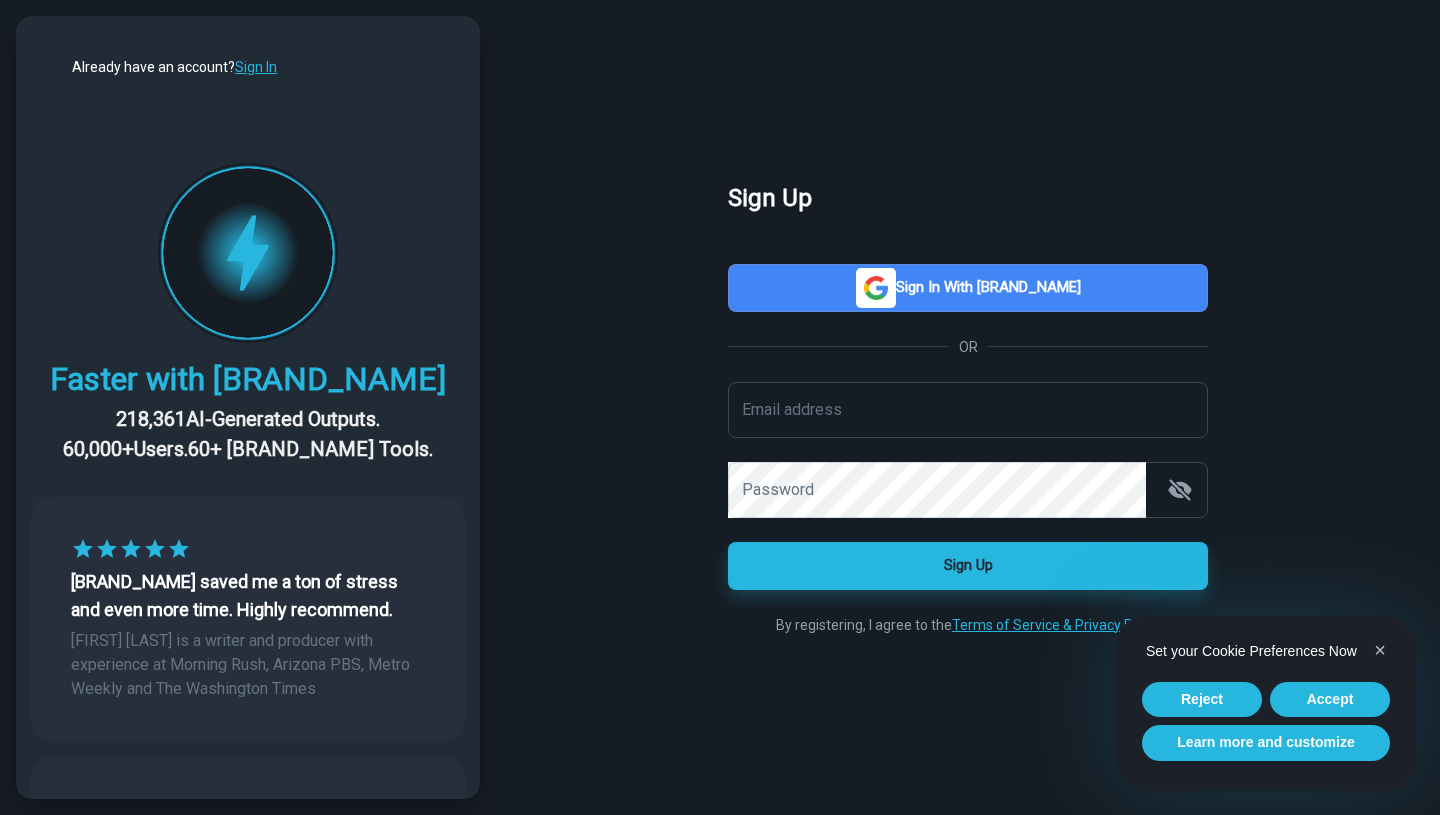 click at bounding box center [876, 288] 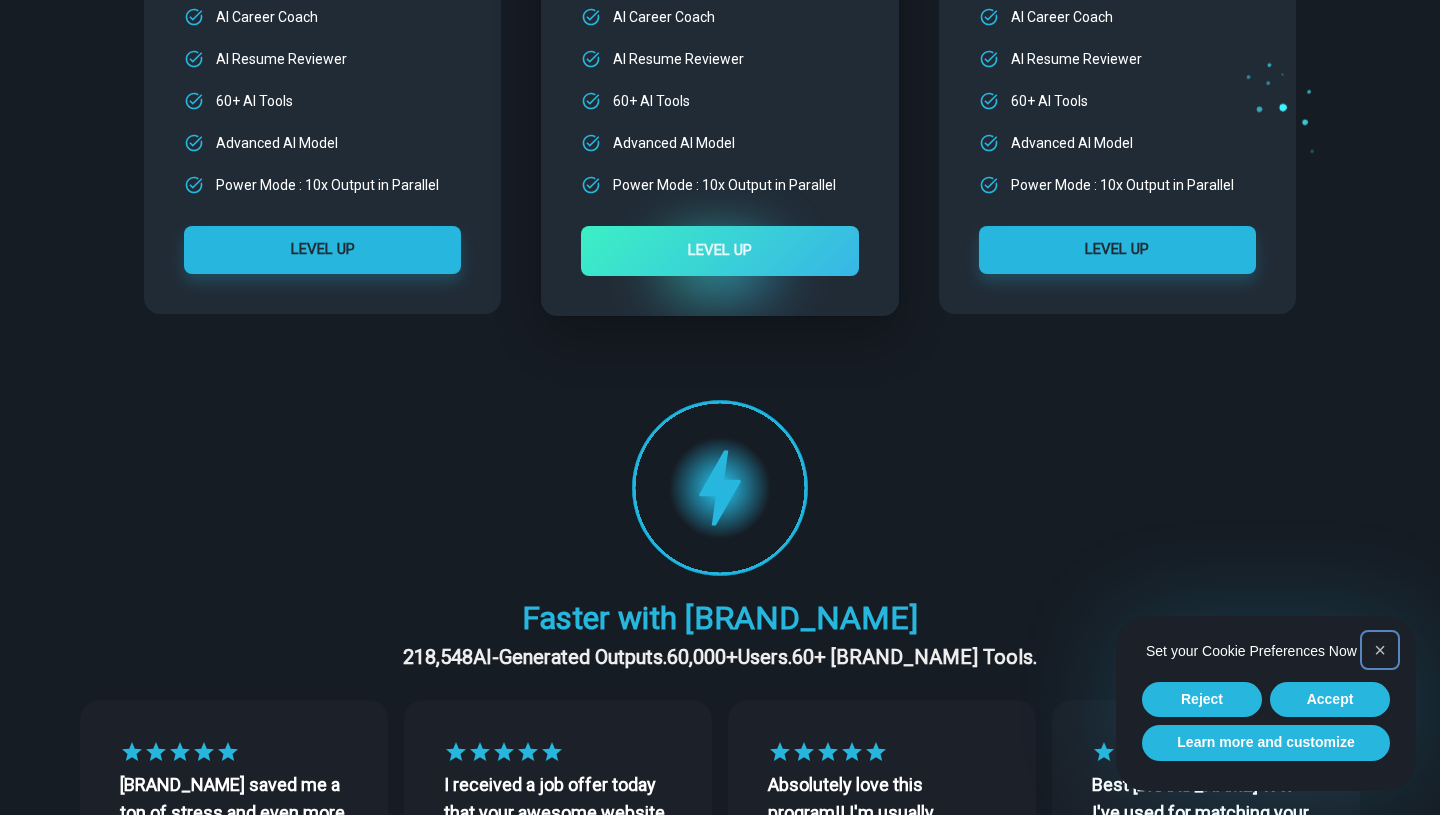 scroll, scrollTop: 569, scrollLeft: 0, axis: vertical 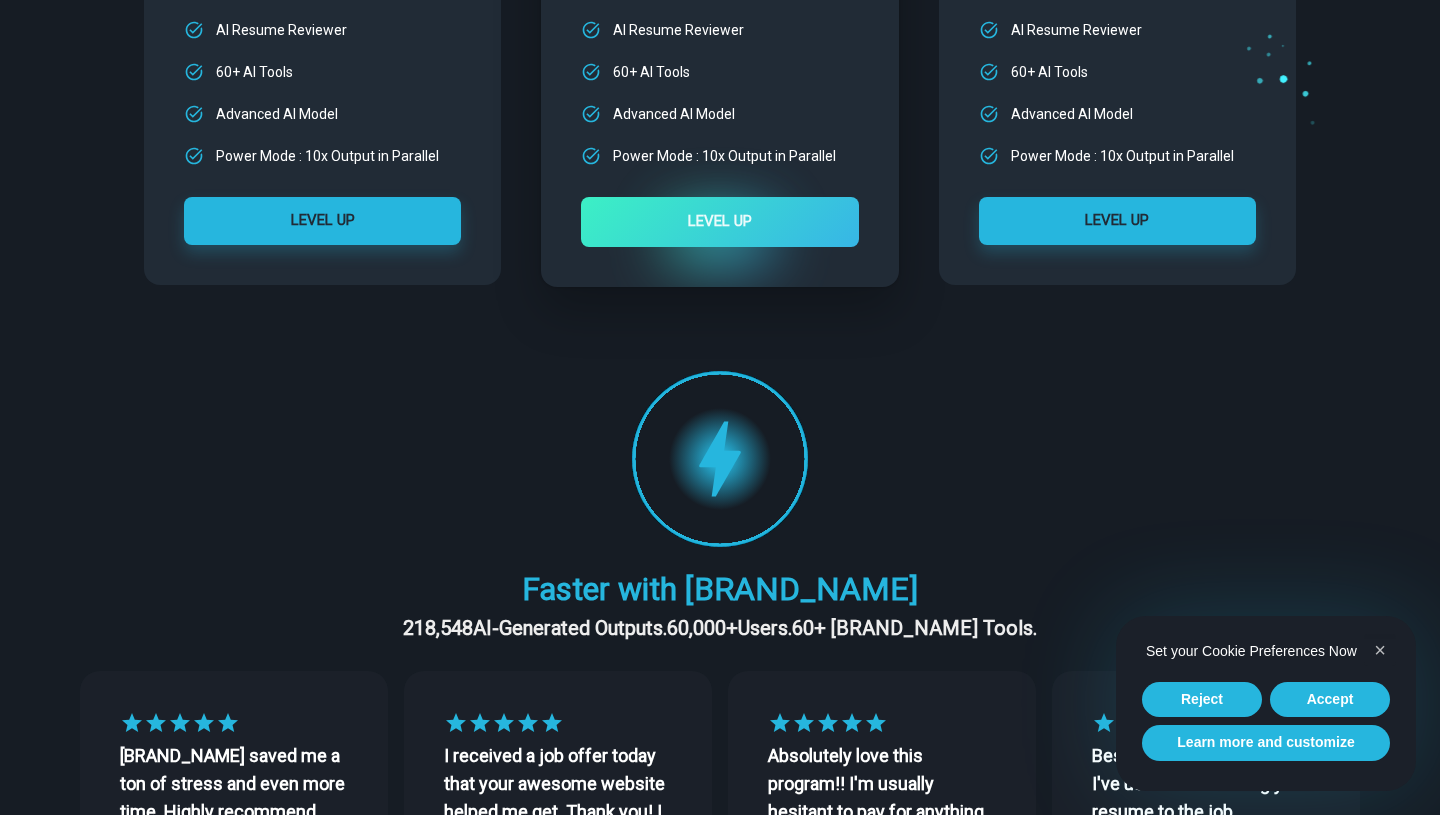 click at bounding box center [720, 458] 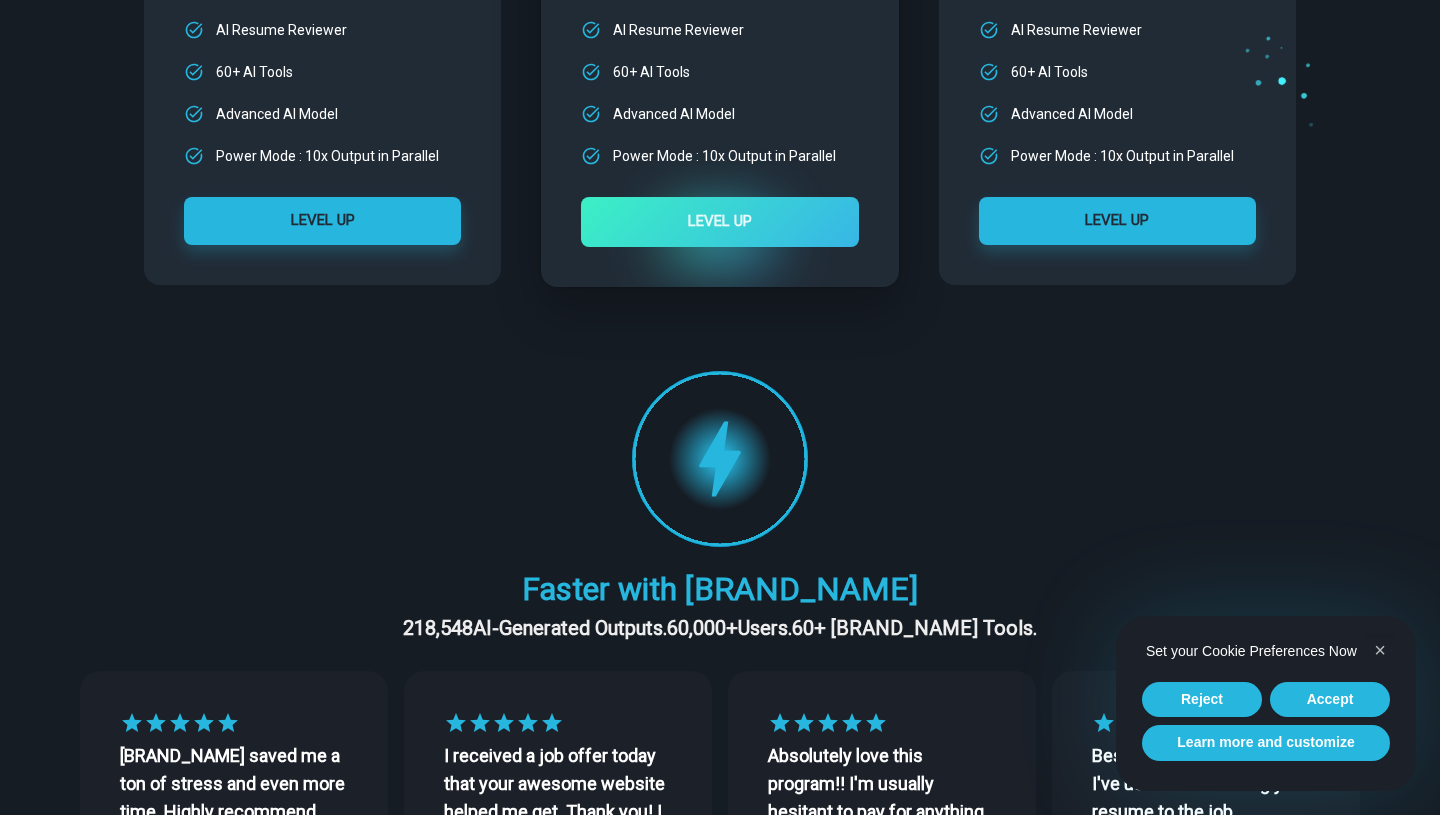 click at bounding box center [720, 458] 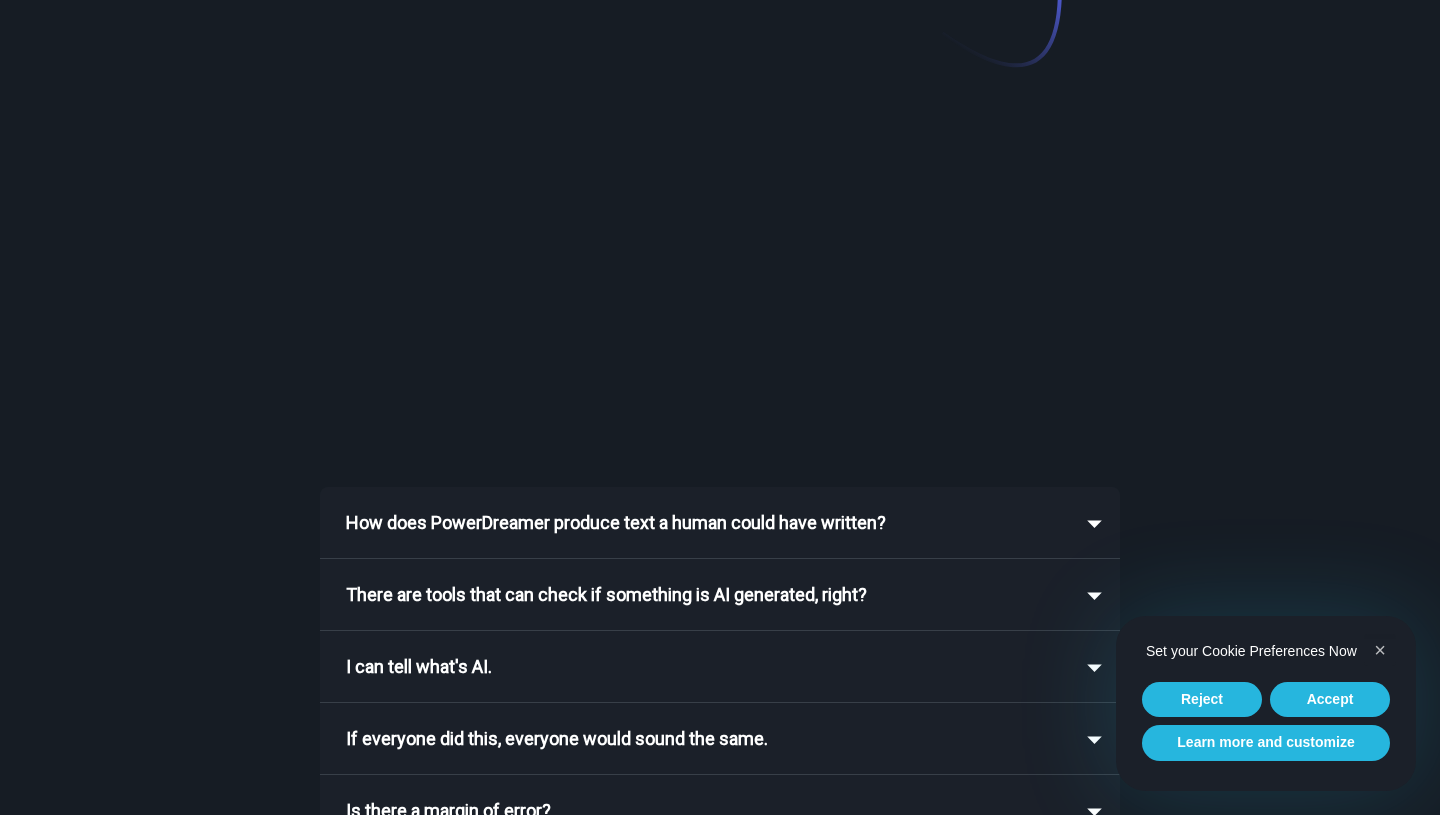 scroll, scrollTop: 3577, scrollLeft: 0, axis: vertical 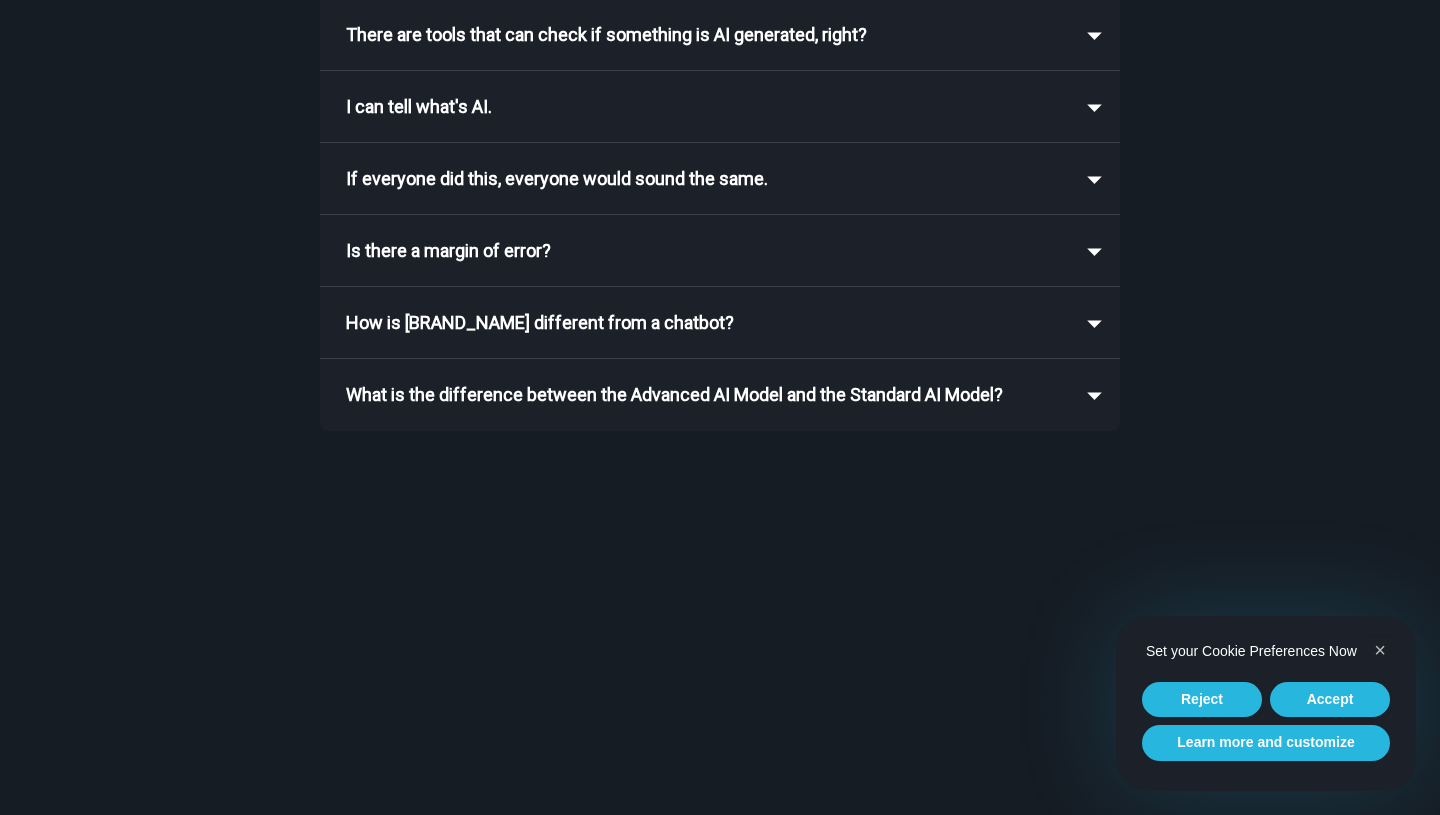 click on "I can tell what's AI." at bounding box center (706, 107) 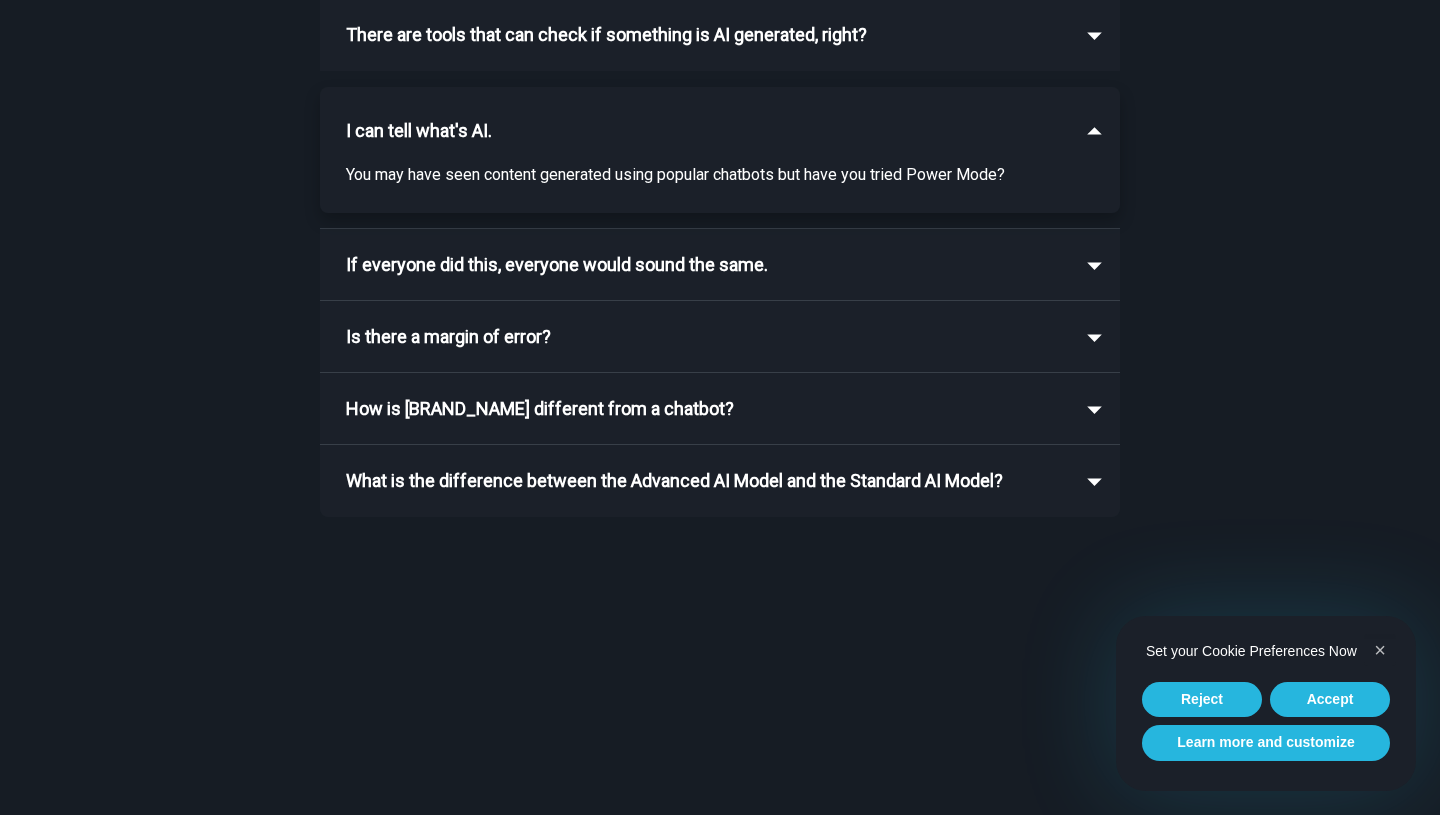 click on "I can tell what's AI." at bounding box center [706, 131] 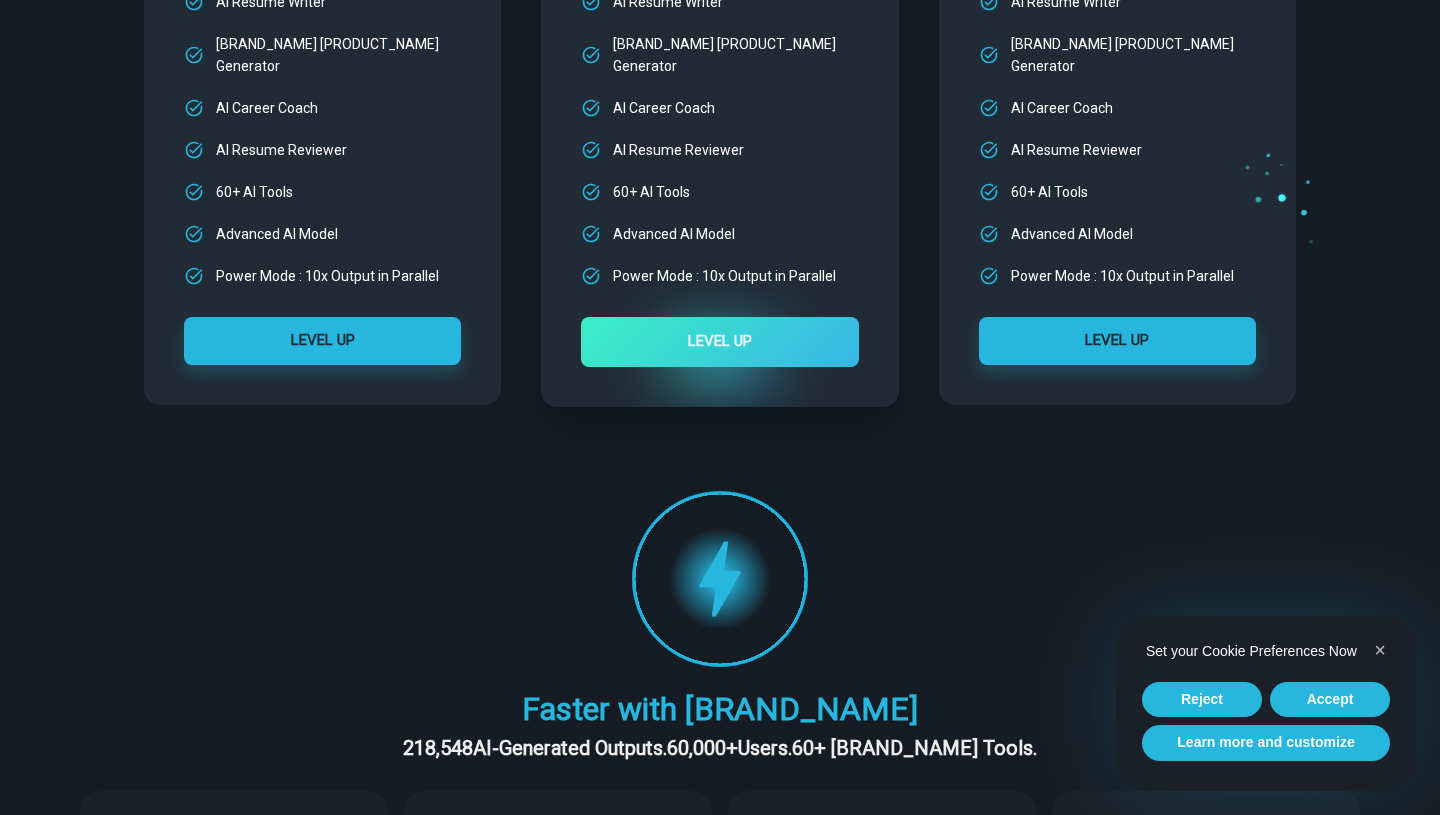 scroll, scrollTop: 489, scrollLeft: 0, axis: vertical 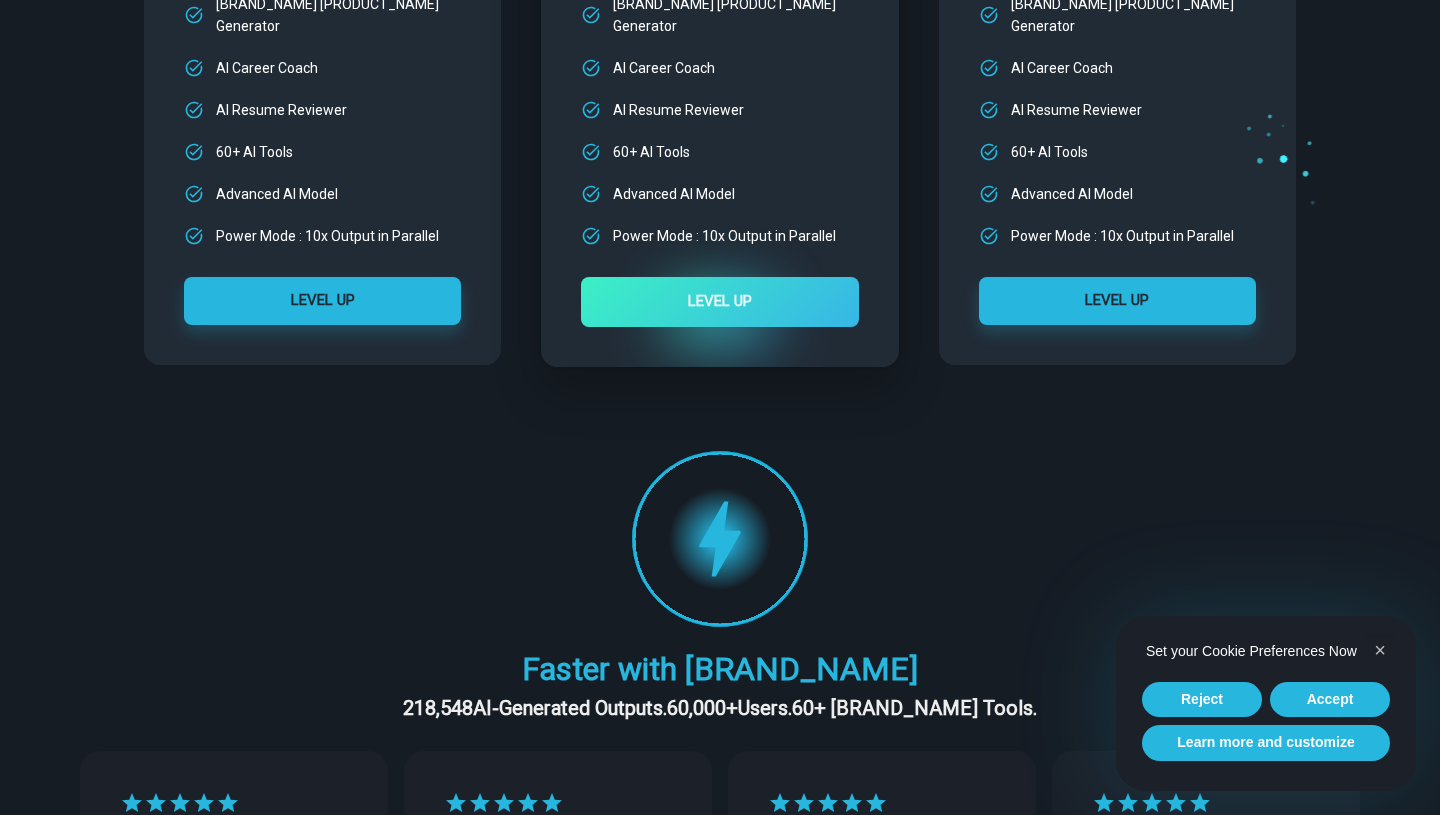 click at bounding box center (720, 538) 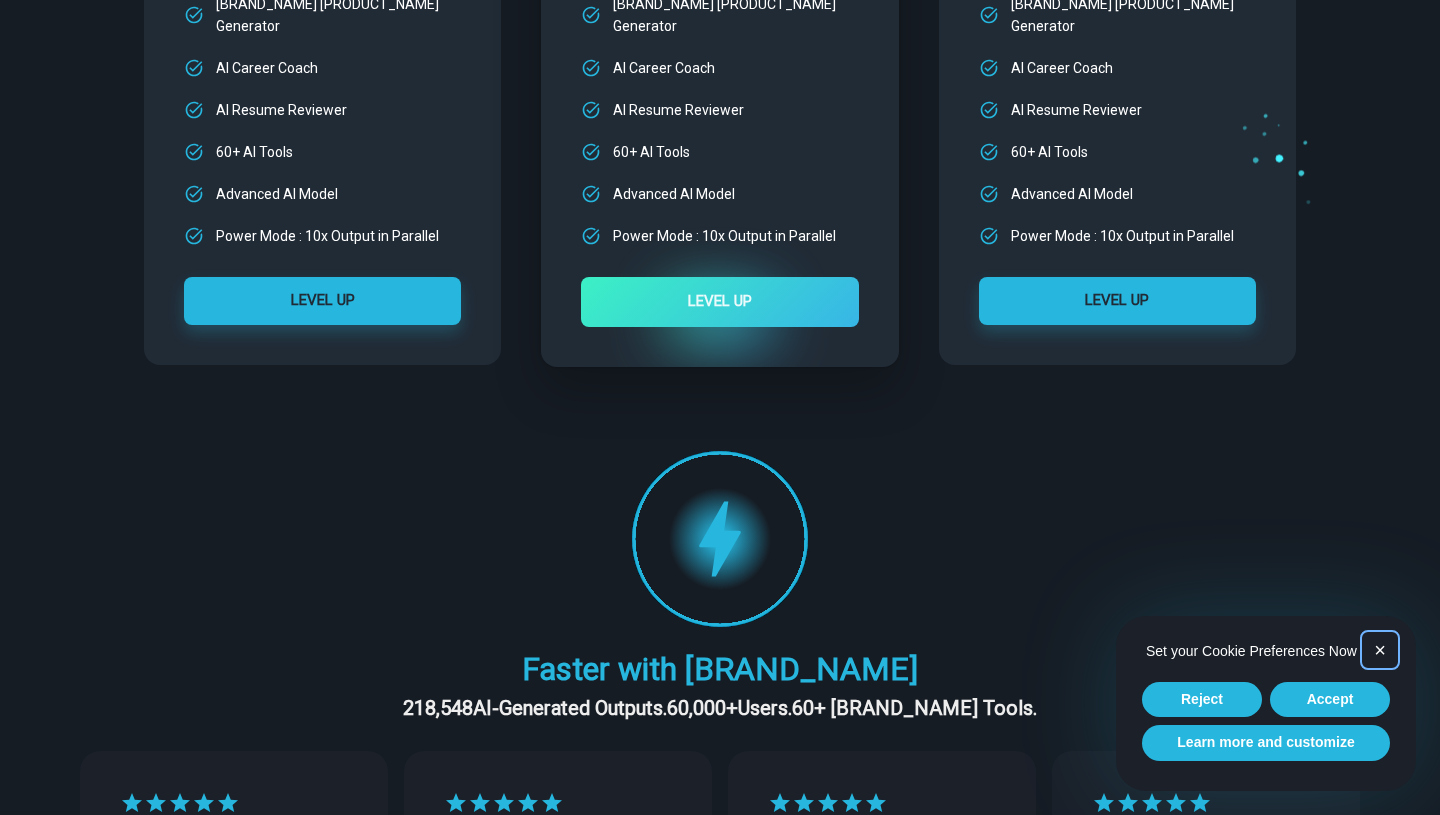 click on "×" at bounding box center [1380, 650] 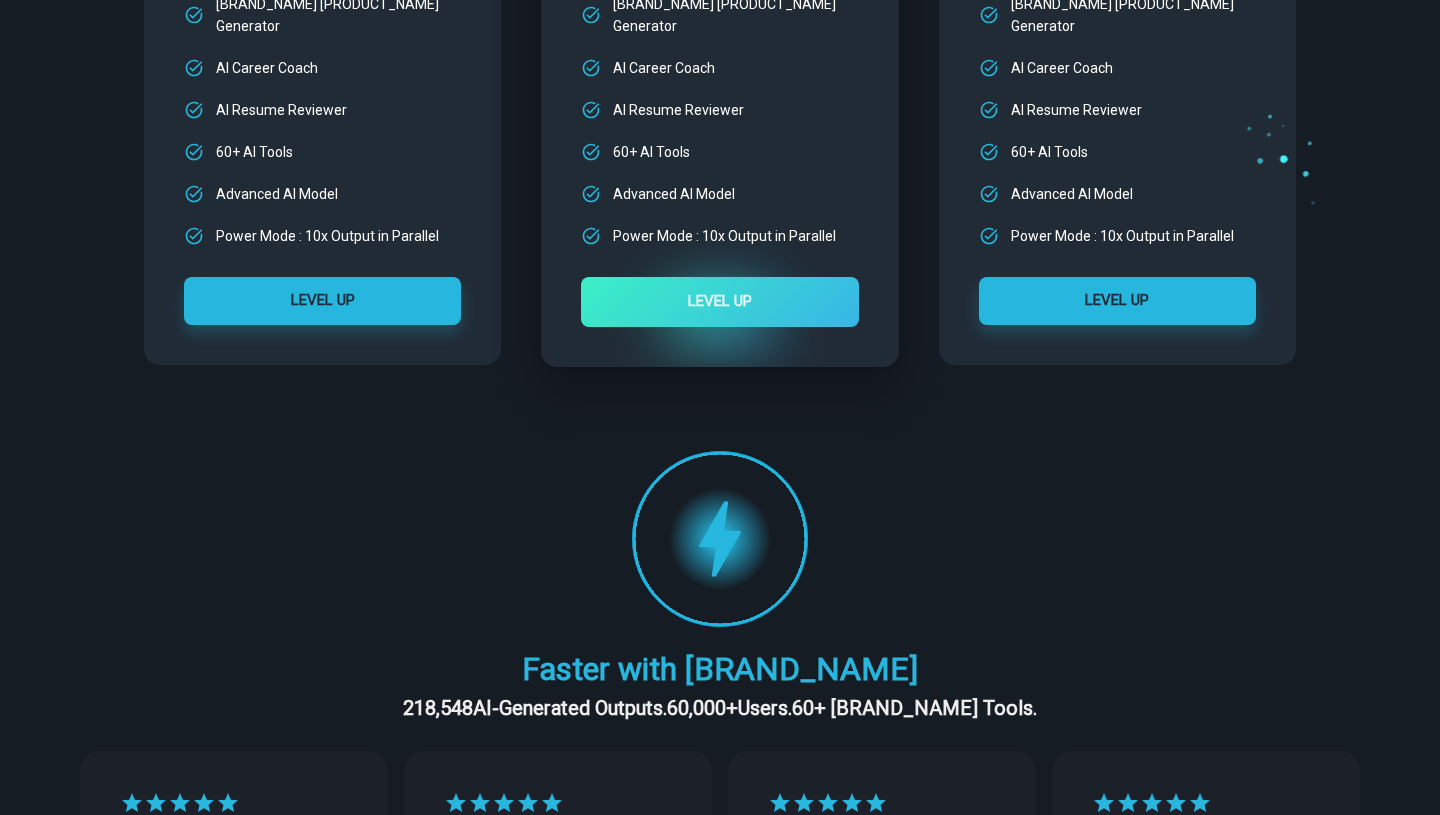 click at bounding box center [720, 539] 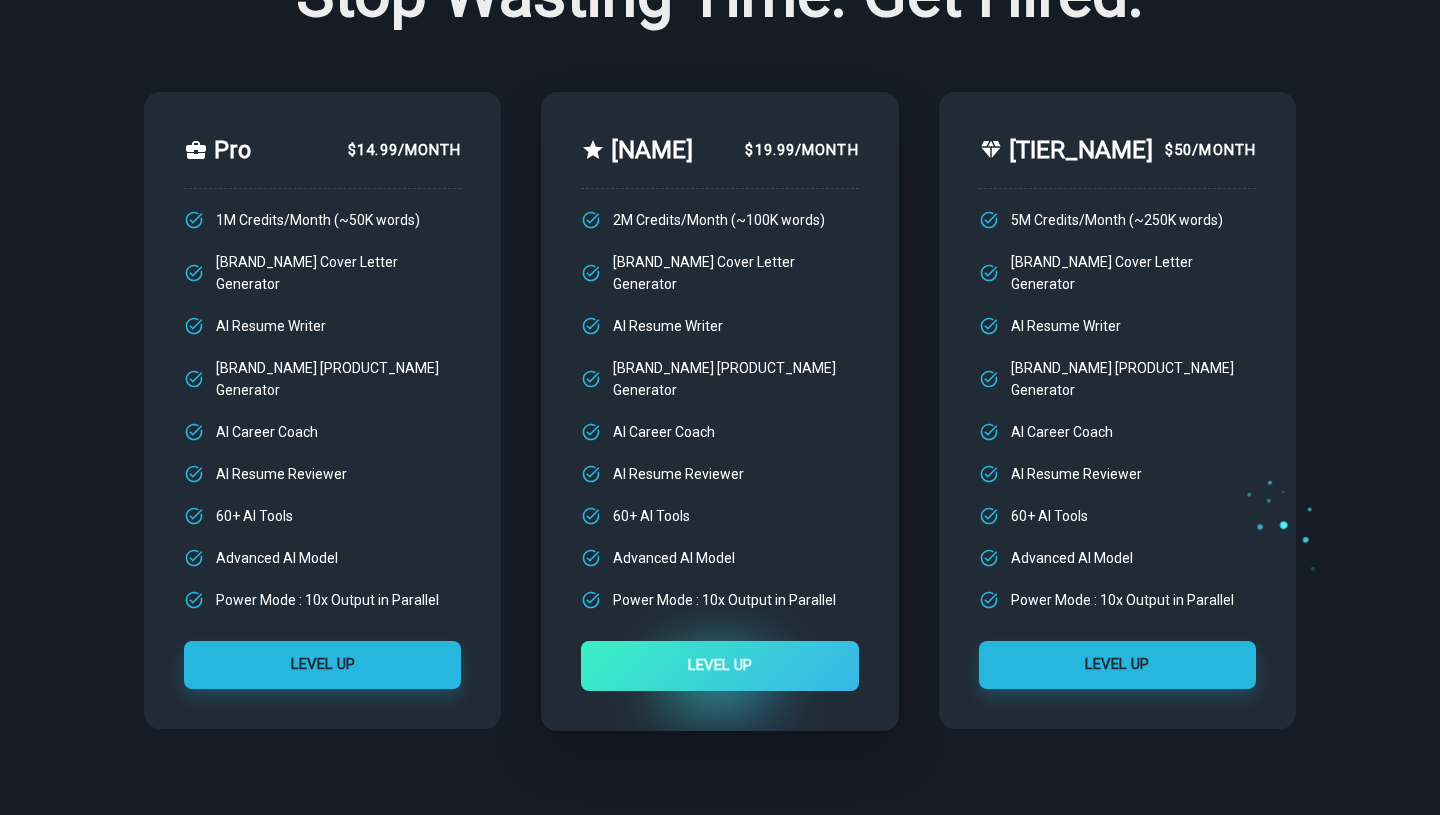 scroll, scrollTop: 0, scrollLeft: 0, axis: both 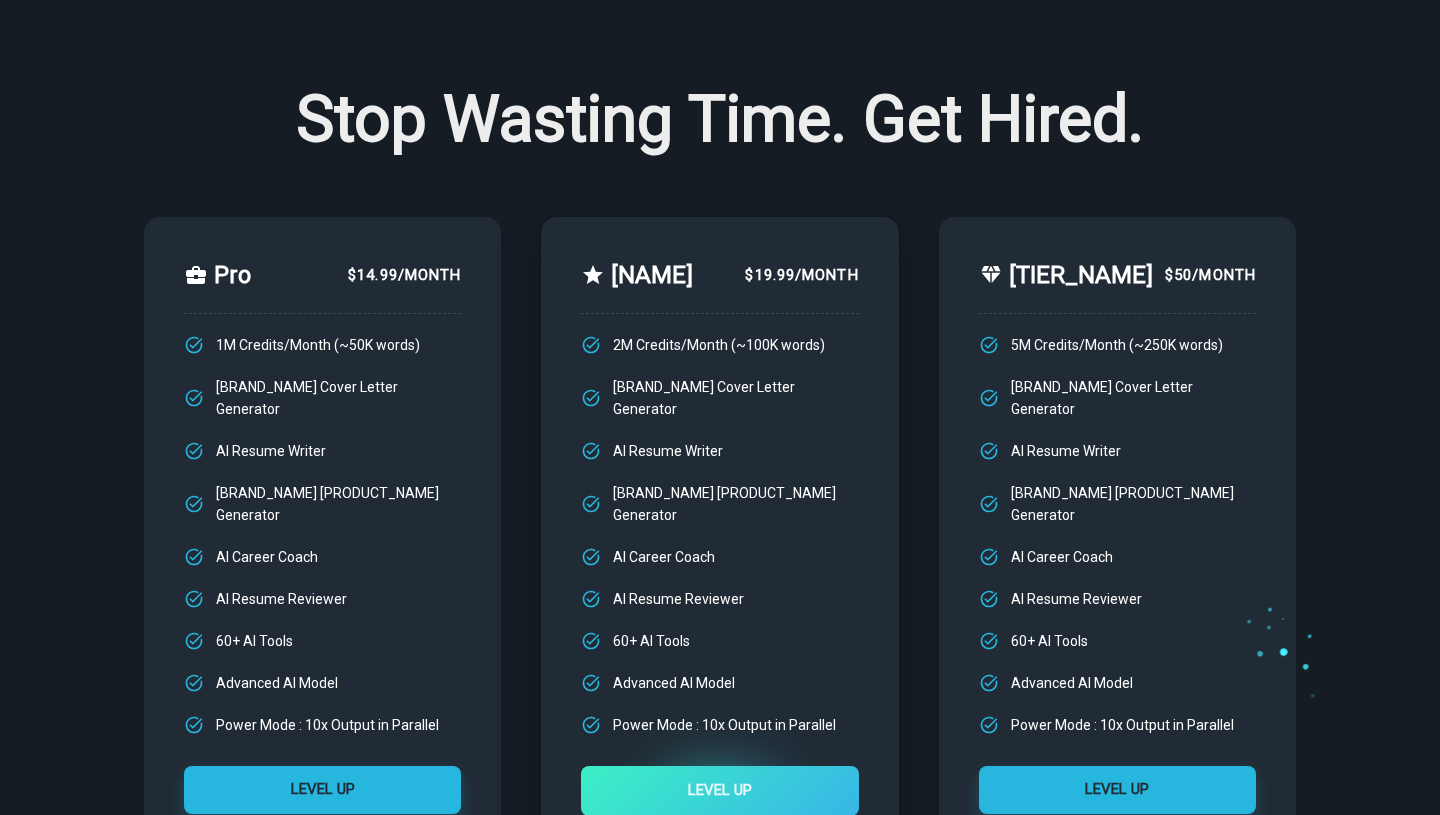 click on "Gold $19.99/month 2M Credits/Month (~100K words) AI Cover Letter Generator AI Resume Writer AI Professional Headshot Generator AI Career Coach AI Resume Reviewer 60+ AI Tools Advanced AI Model Power Mode : 10x Output in Parallel LEVEL UP" at bounding box center (699, 516) 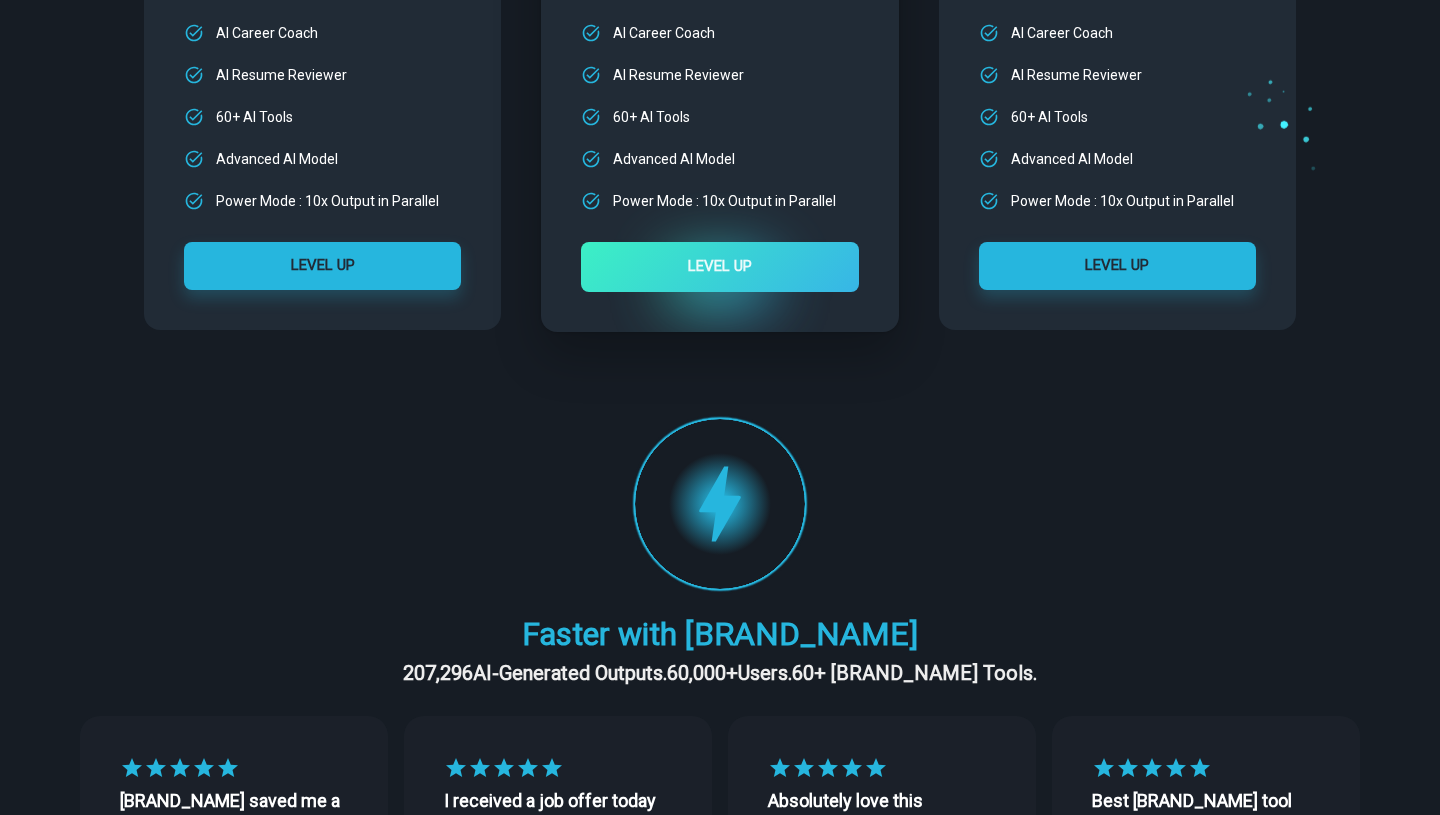 scroll, scrollTop: 856, scrollLeft: 0, axis: vertical 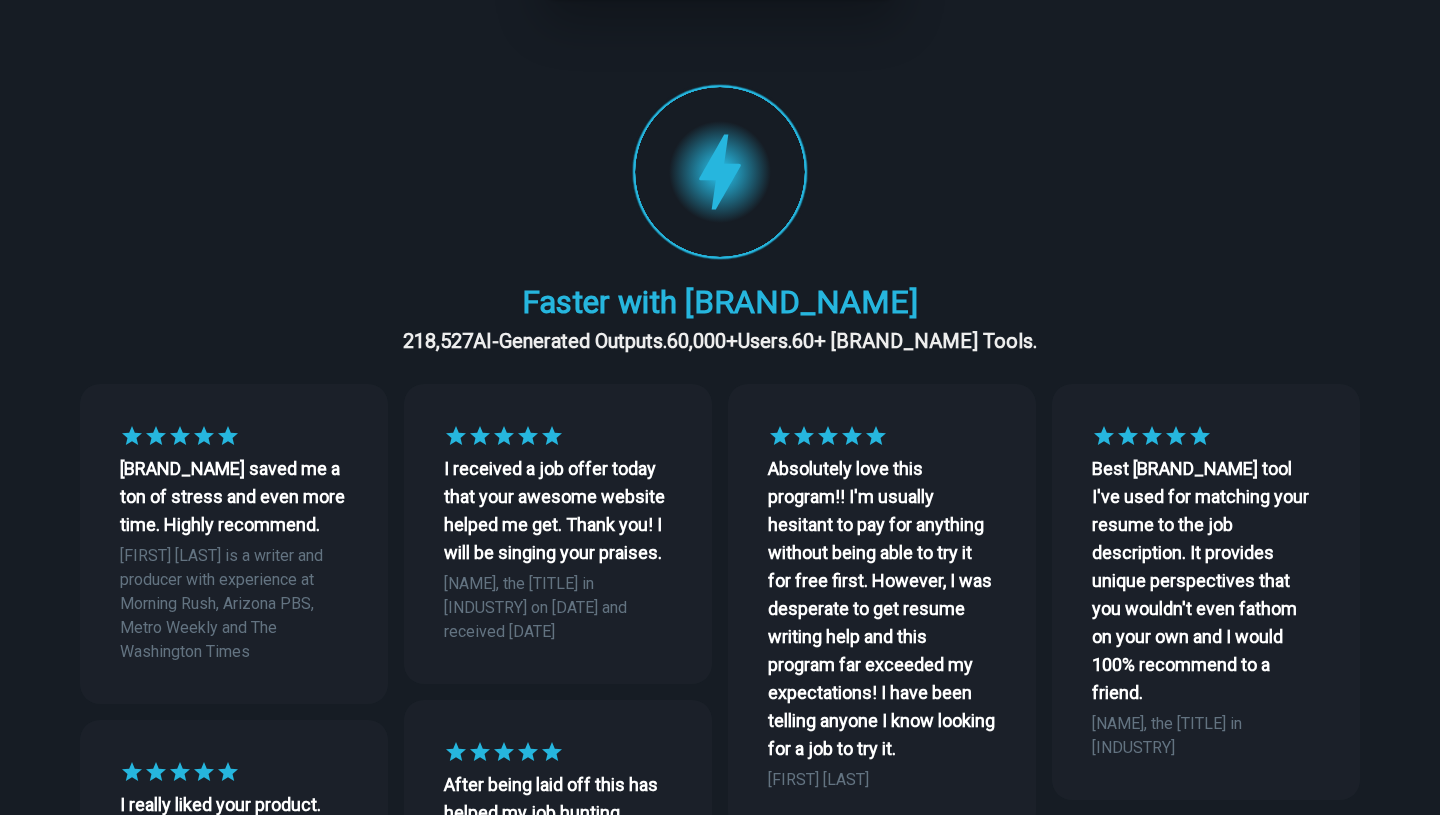 click at bounding box center [720, 172] 